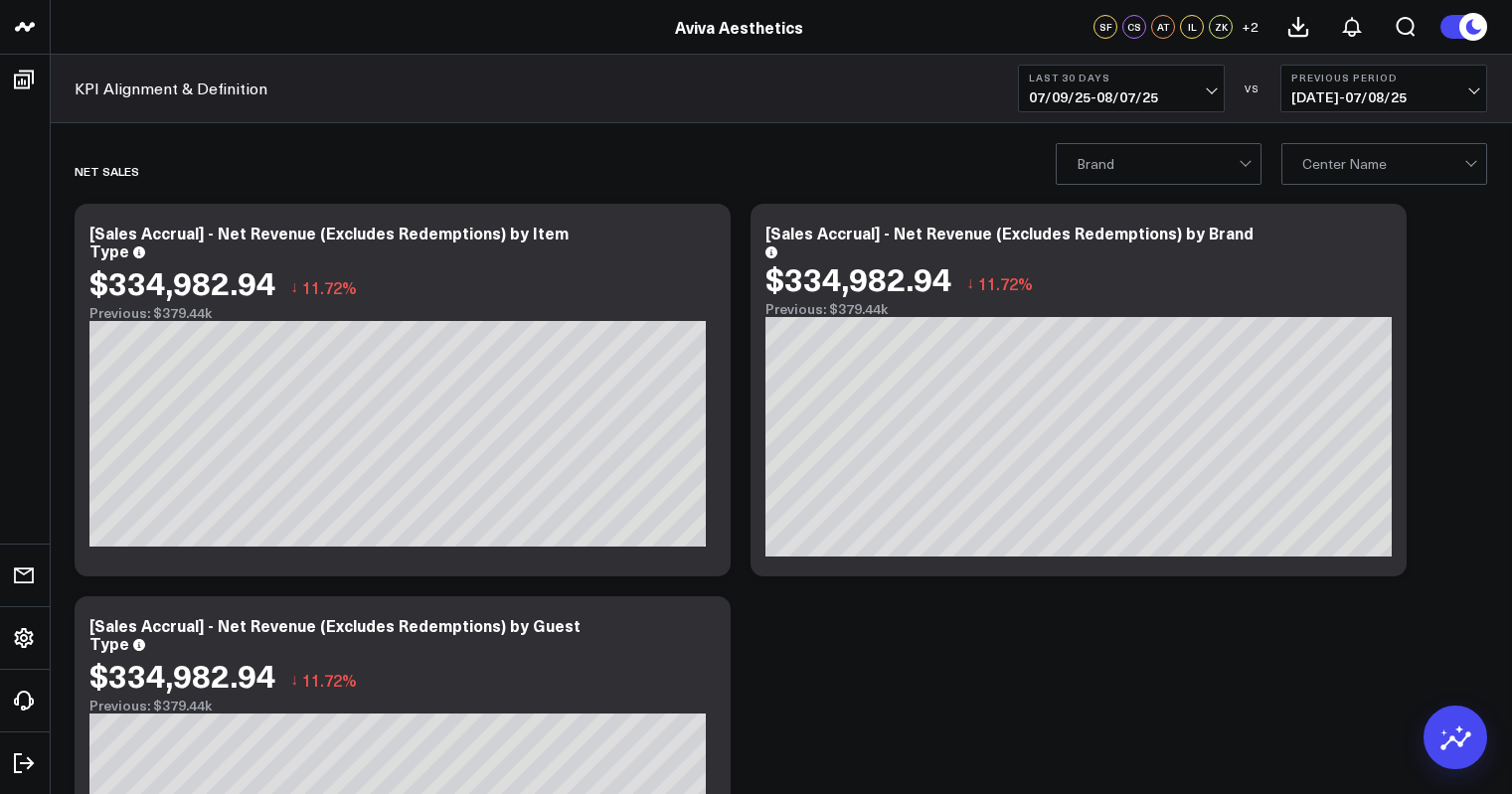 scroll, scrollTop: 0, scrollLeft: 0, axis: both 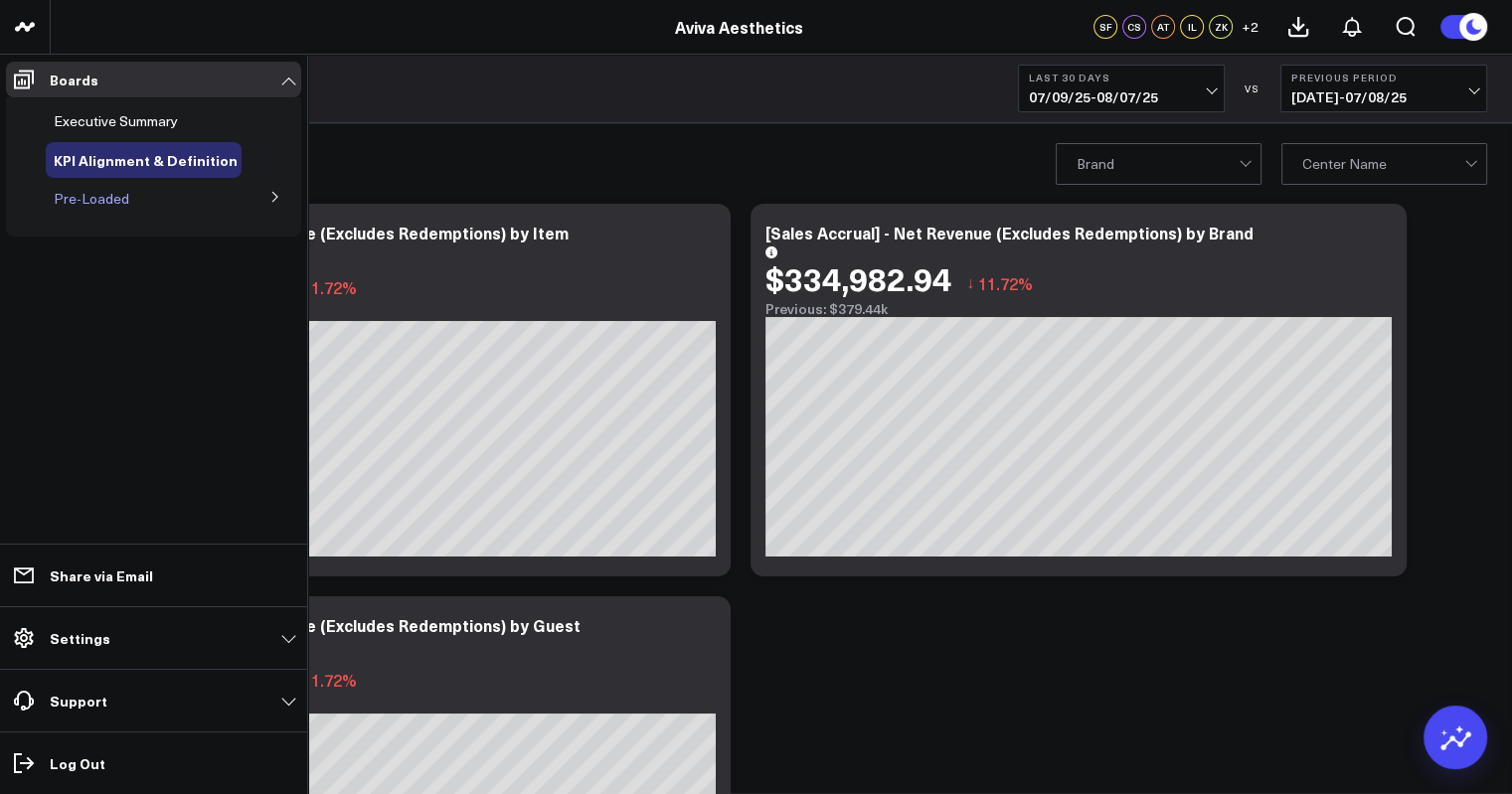 click on "Pre-Loaded" at bounding box center (91, 198) 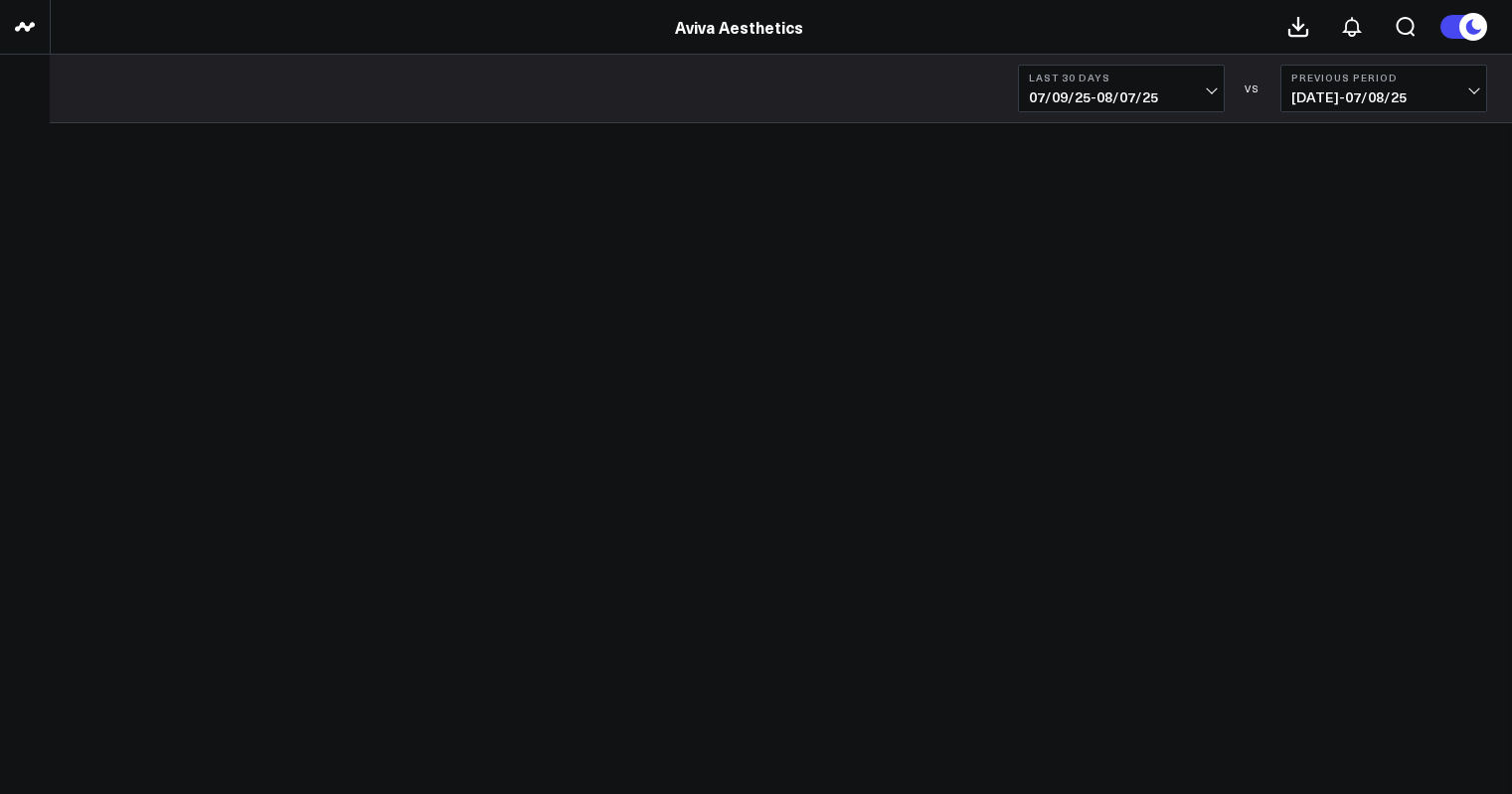 scroll, scrollTop: 0, scrollLeft: 0, axis: both 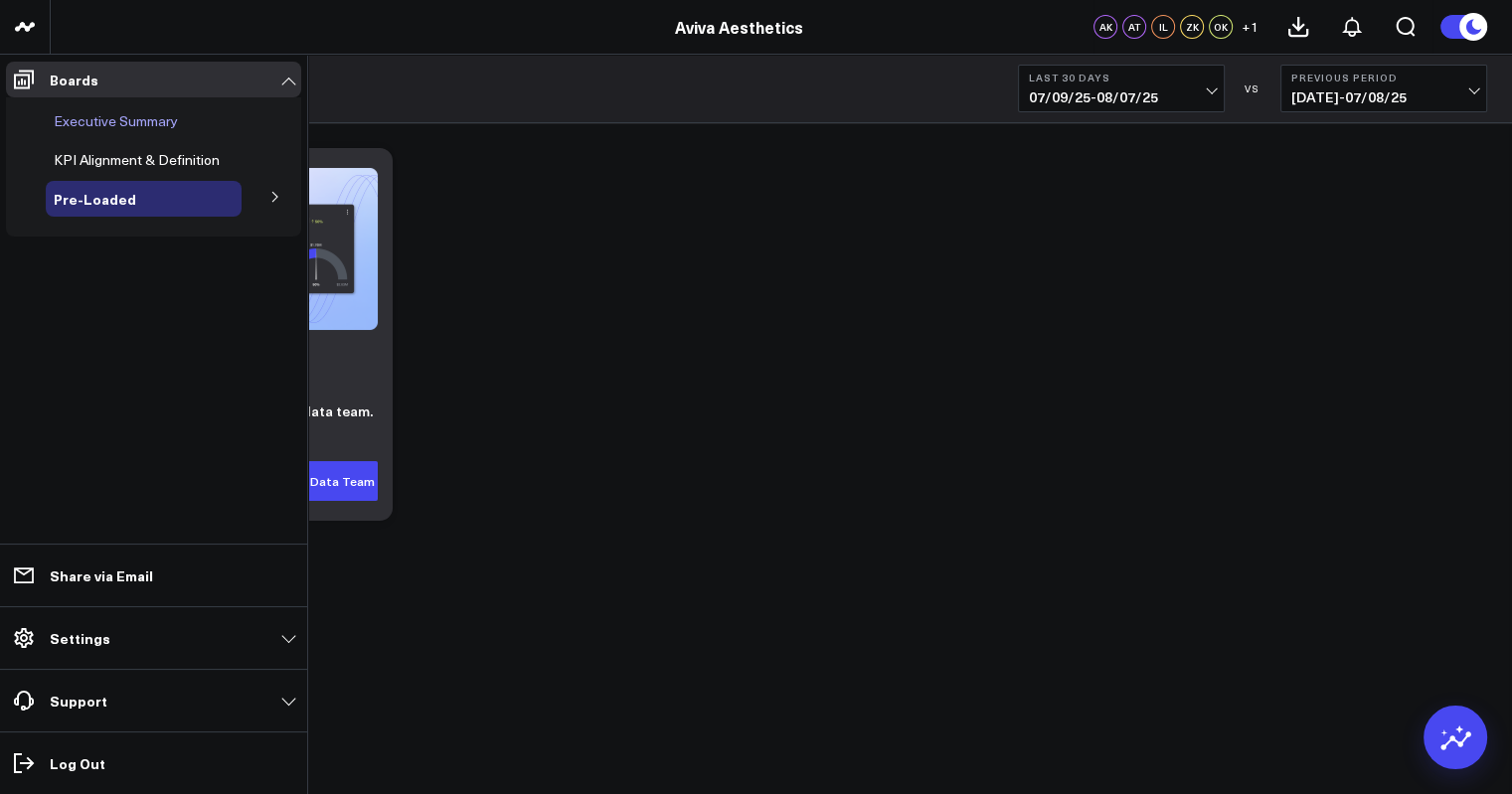 click on "Executive Summary" at bounding box center [115, 120] 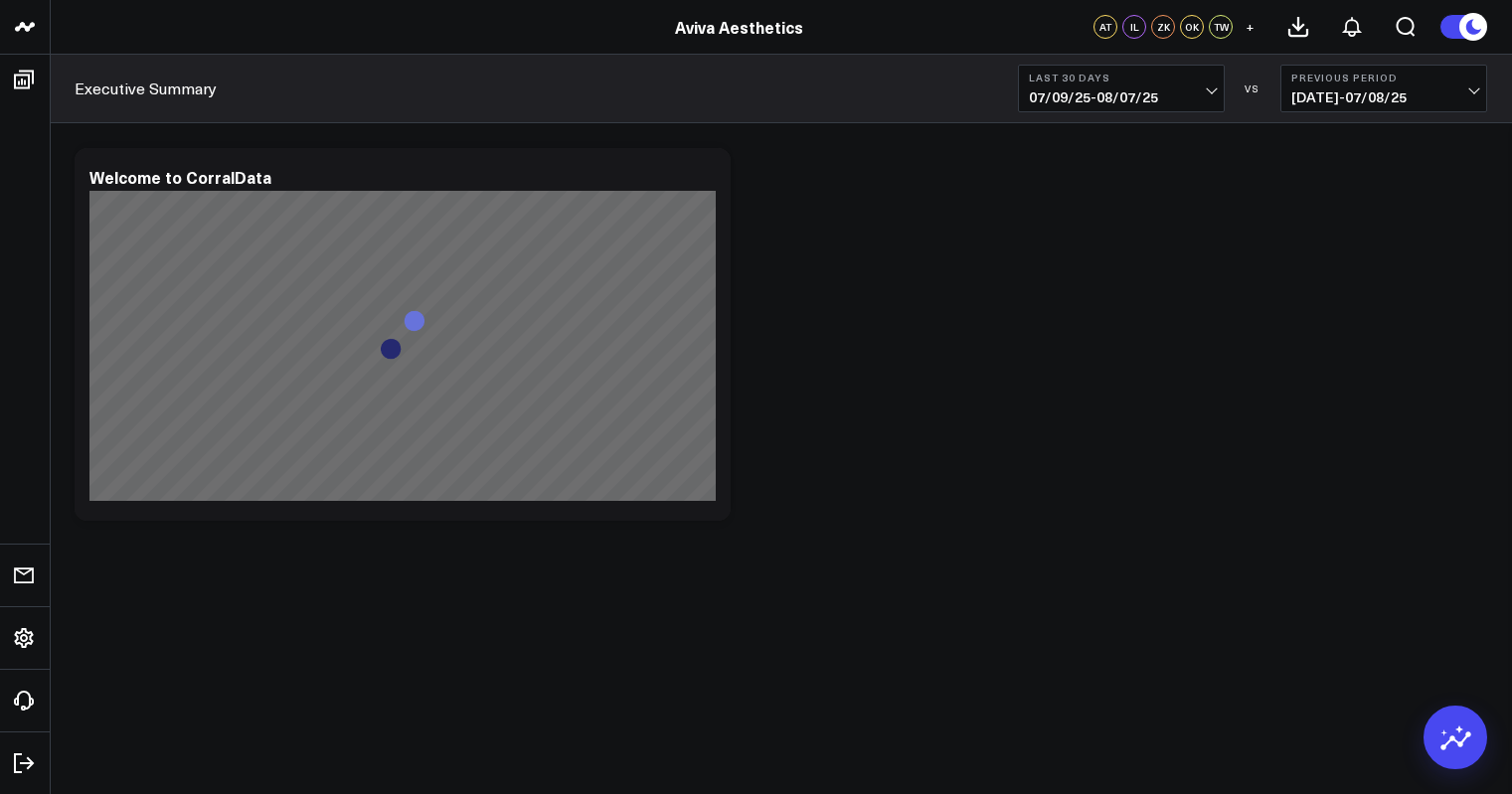 scroll, scrollTop: 0, scrollLeft: 0, axis: both 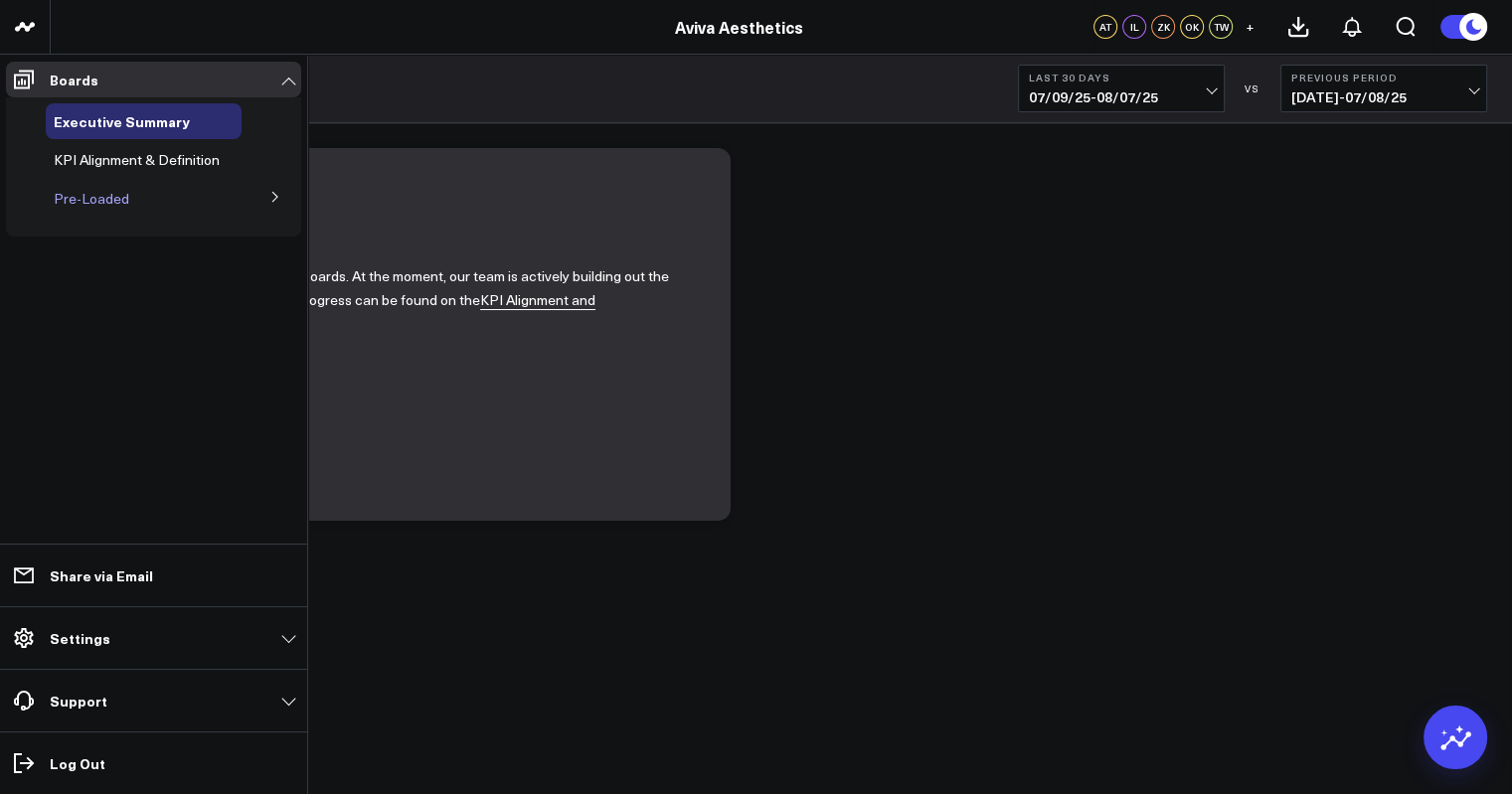 click on "Pre-Loaded" at bounding box center (143, 199) 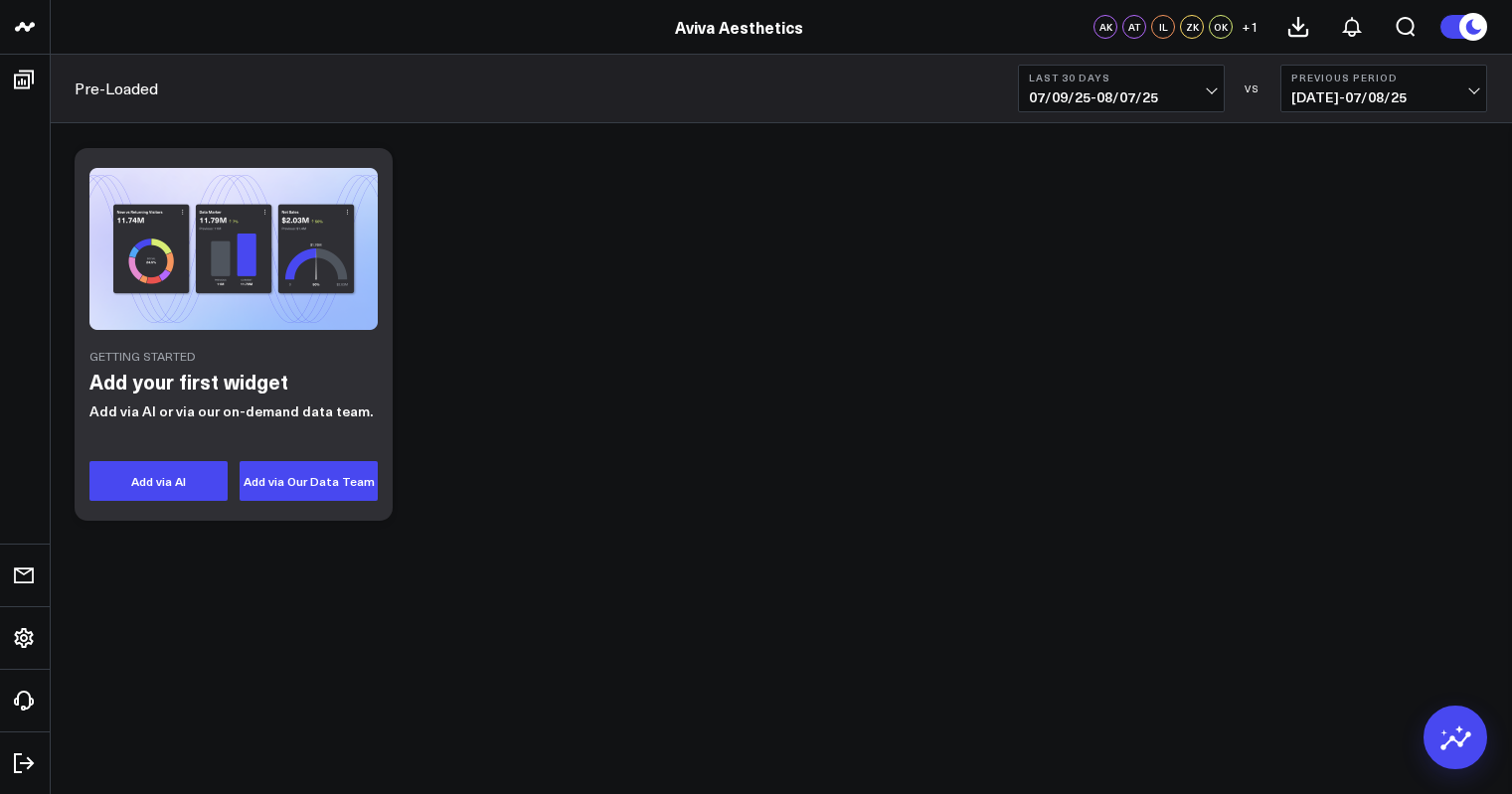 scroll, scrollTop: 0, scrollLeft: 0, axis: both 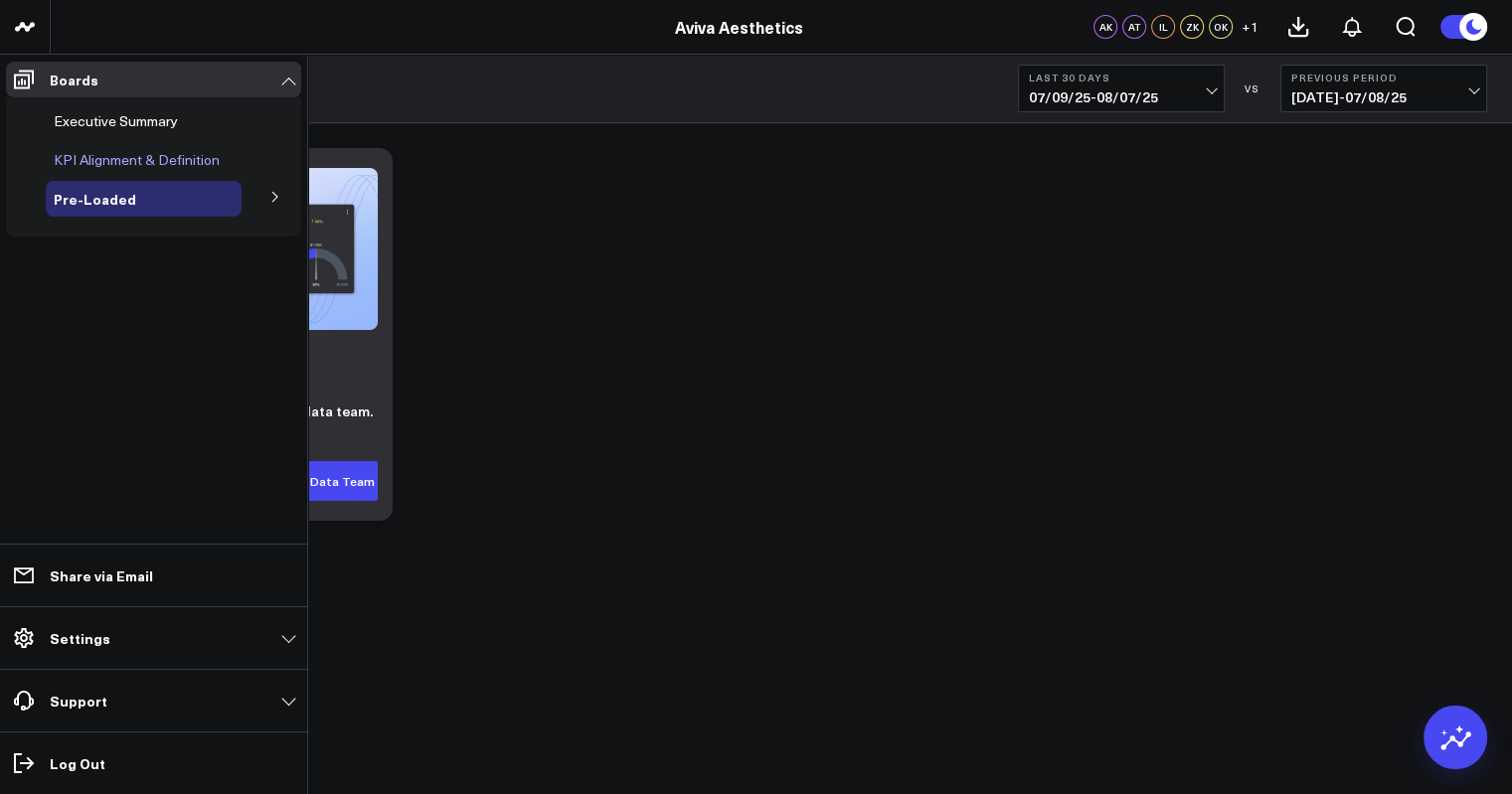 click on "KPI Alignment & Definition" at bounding box center (136, 159) 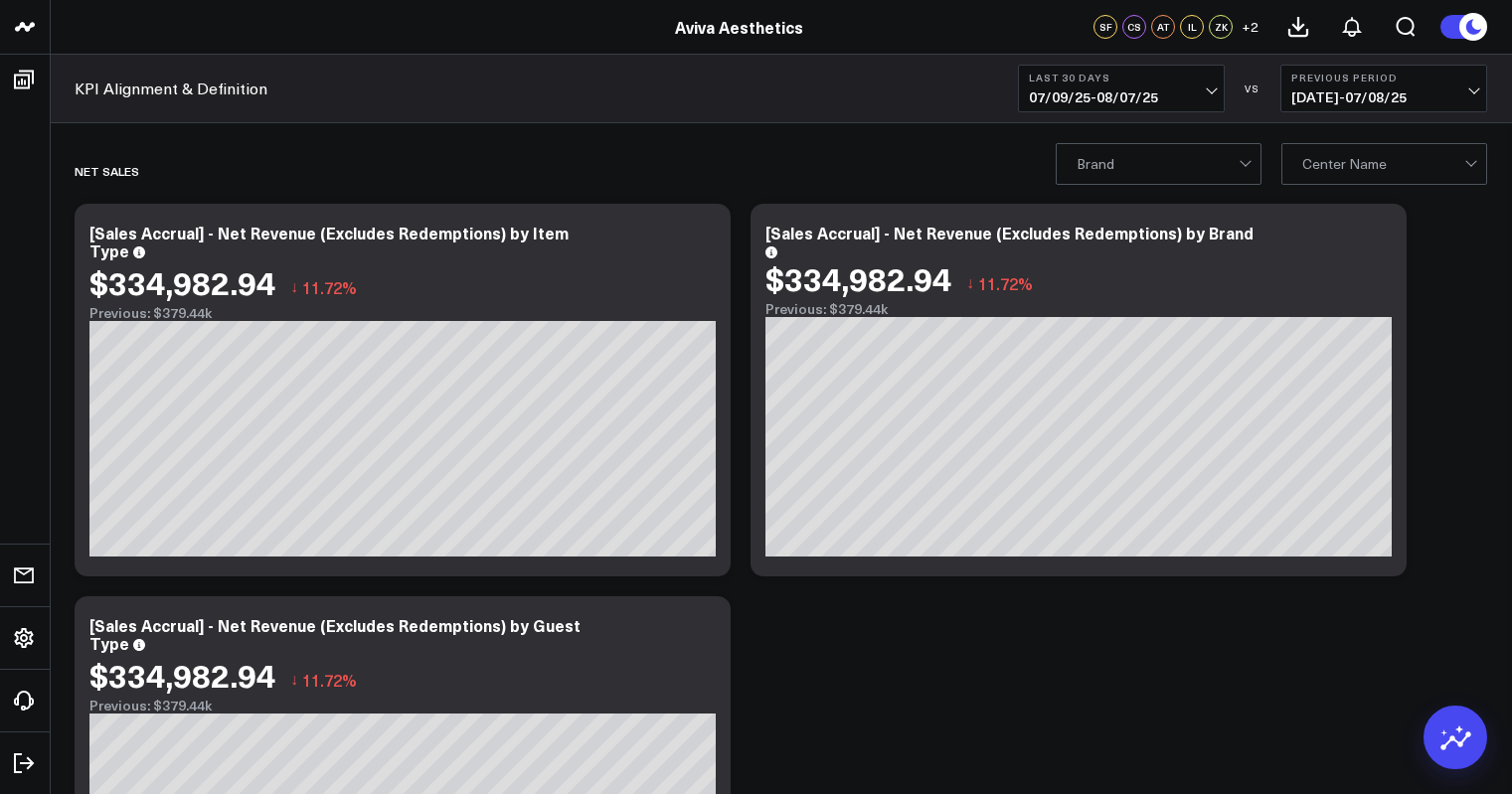 scroll, scrollTop: 0, scrollLeft: 0, axis: both 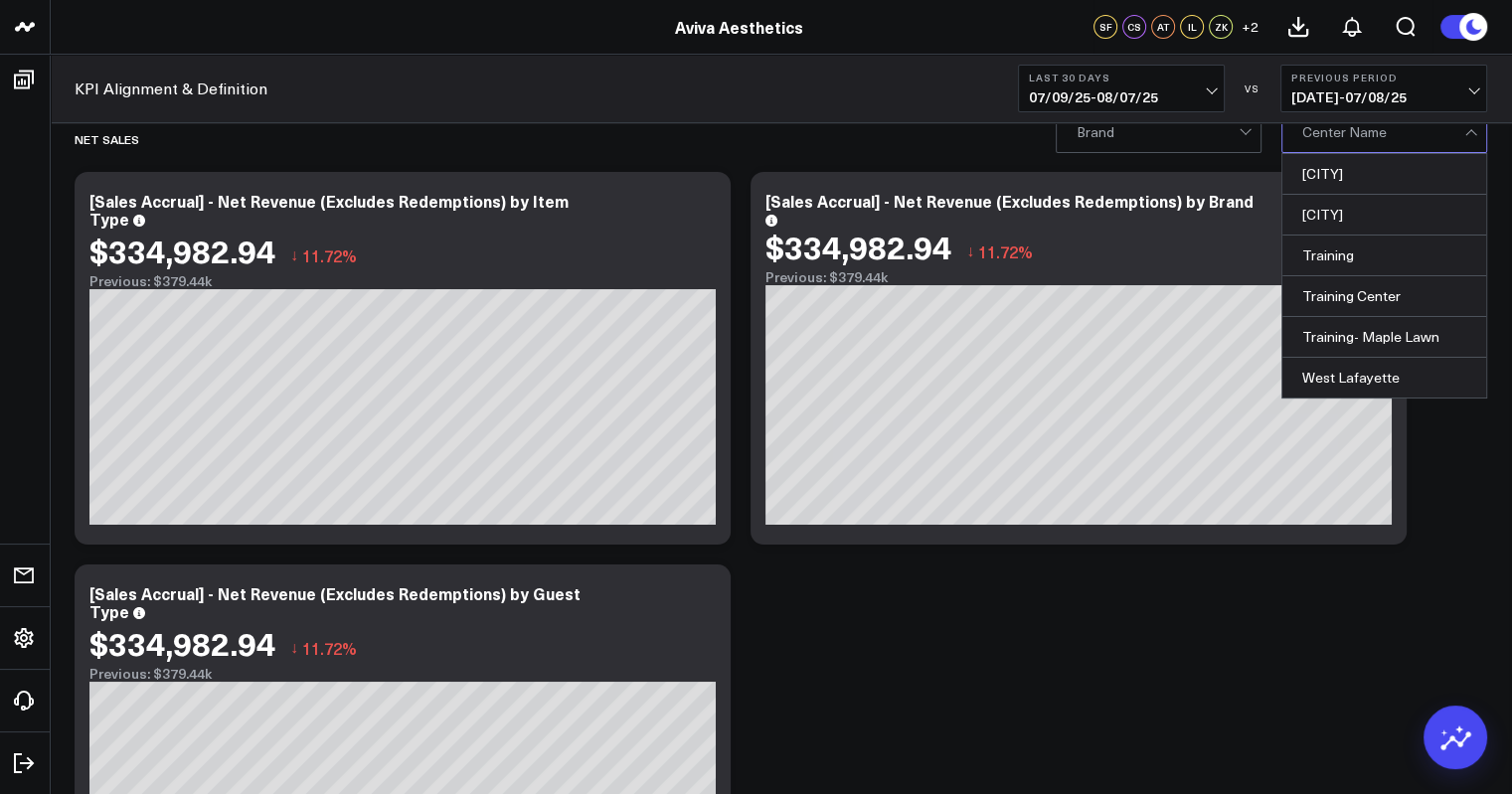 click at bounding box center [1383, 132] 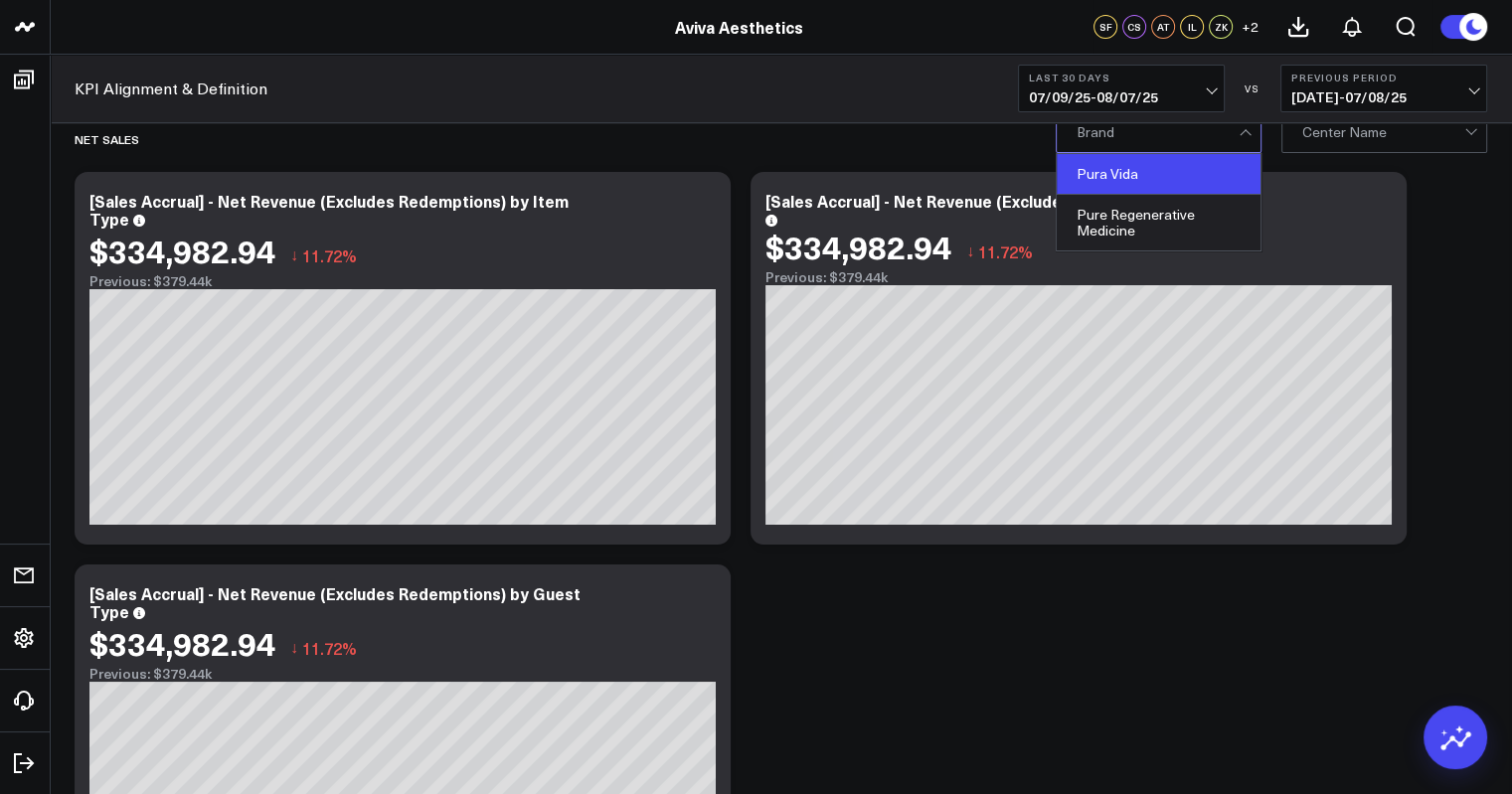 click on "Pura Vida" at bounding box center [1158, 174] 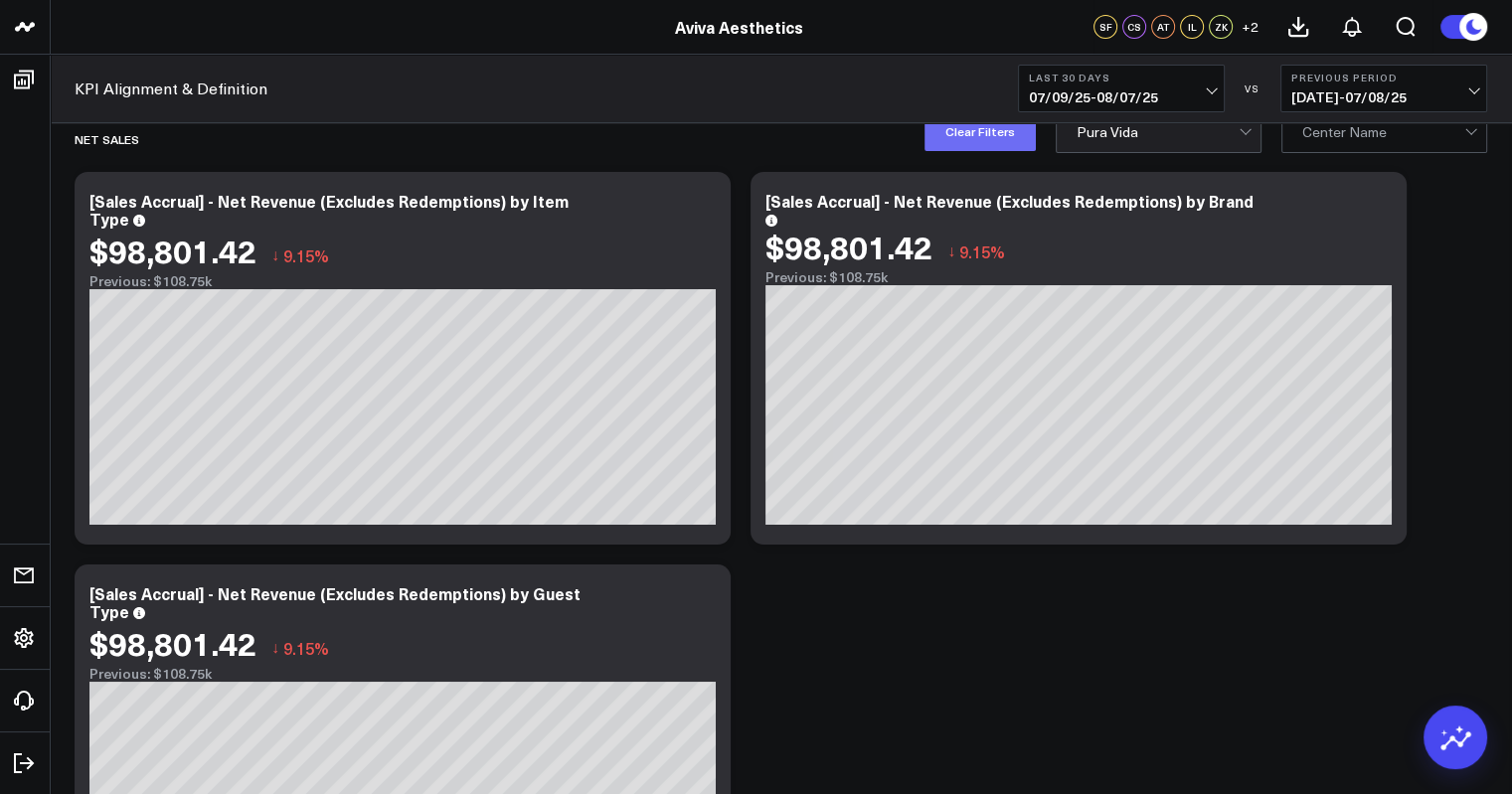 click on "Clear Filters" at bounding box center (980, 131) 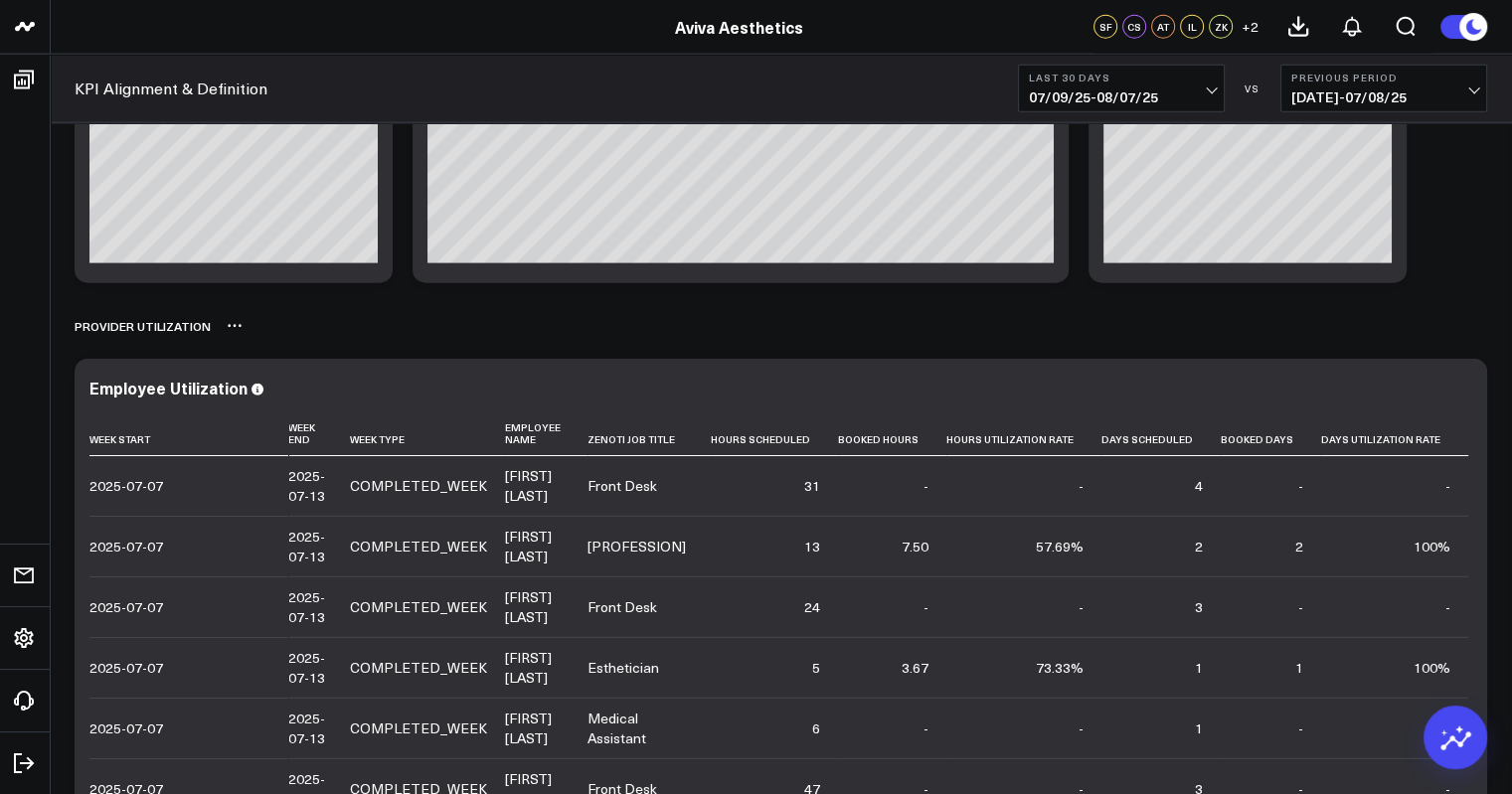 scroll, scrollTop: 4826, scrollLeft: 0, axis: vertical 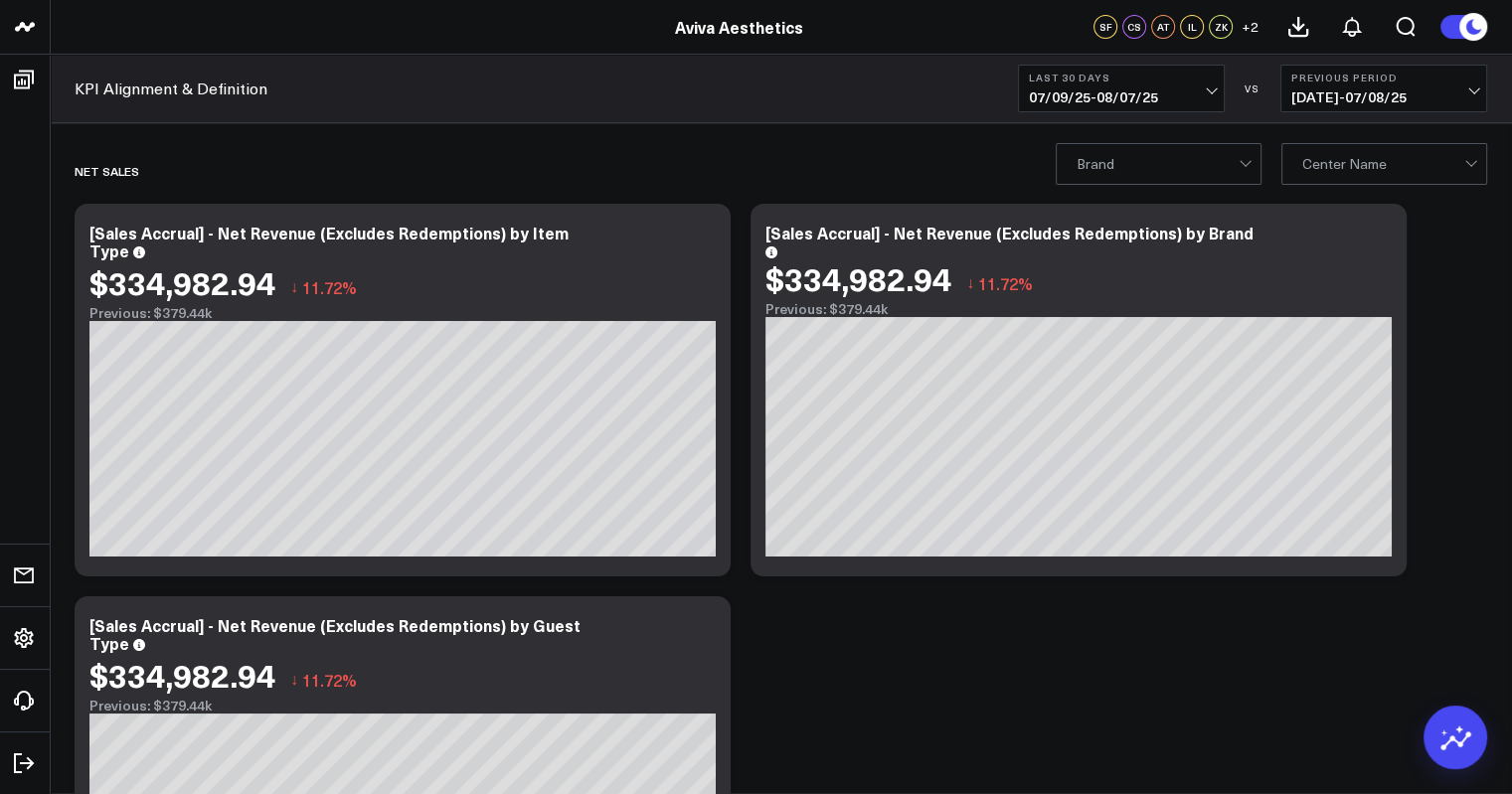 click on "Net Sales Copy link to widget Ask support Comment Export PNG [Sales Accrual] - Net Revenue (Excludes Redemptions) by Item Type $334,982.94 ↓   11.72% Previous: $379.44k [fontSize:10px lineHeight:12px] / Service[/]
[fontSize:14px lineHeight:20px fontWeight:500][/] [fontSize:10px lineHeight:12px] / Package[/]
[fontSize:14px lineHeight:20px fontWeight:500][/] [fontSize:10px lineHeight:12px] / Product[/]
[fontSize:14px lineHeight:20px fontWeight:500][/] [fontSize:10px lineHeight:12px] / Membership[/]
[fontSize:14px lineHeight:20px fontWeight:500][/] [fontSize:10px lineHeight:12px] / Pre-paid card[/]
[fontSize:14px lineHeight:20px fontWeight:500][/] [fontSize:10px lineHeight:12px] / Gift card[/]
[fontSize:14px lineHeight:20px fontWeight:500][/] So sorry. The query returned no results. Ask a Data Analyst Copy link to widget Ask support Comment Export PNG [Sales Accrual] - Net Revenue (Excludes Redemptions) by Brand $334,982.94 ↓   11.72% Previous: $379.44k So sorry. The query returned no results. Ask support" at bounding box center (780, 3025) 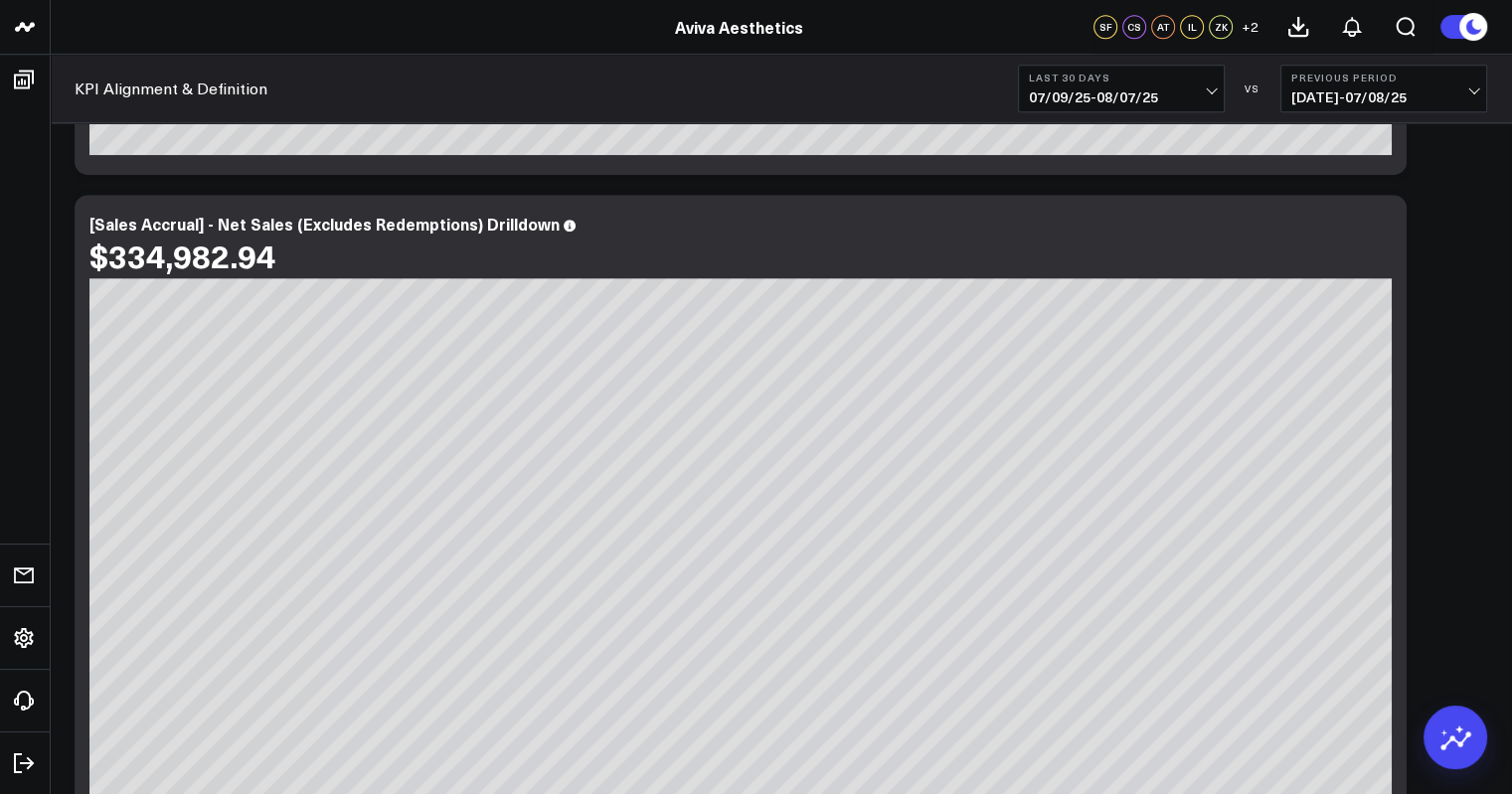 scroll, scrollTop: 1203, scrollLeft: 0, axis: vertical 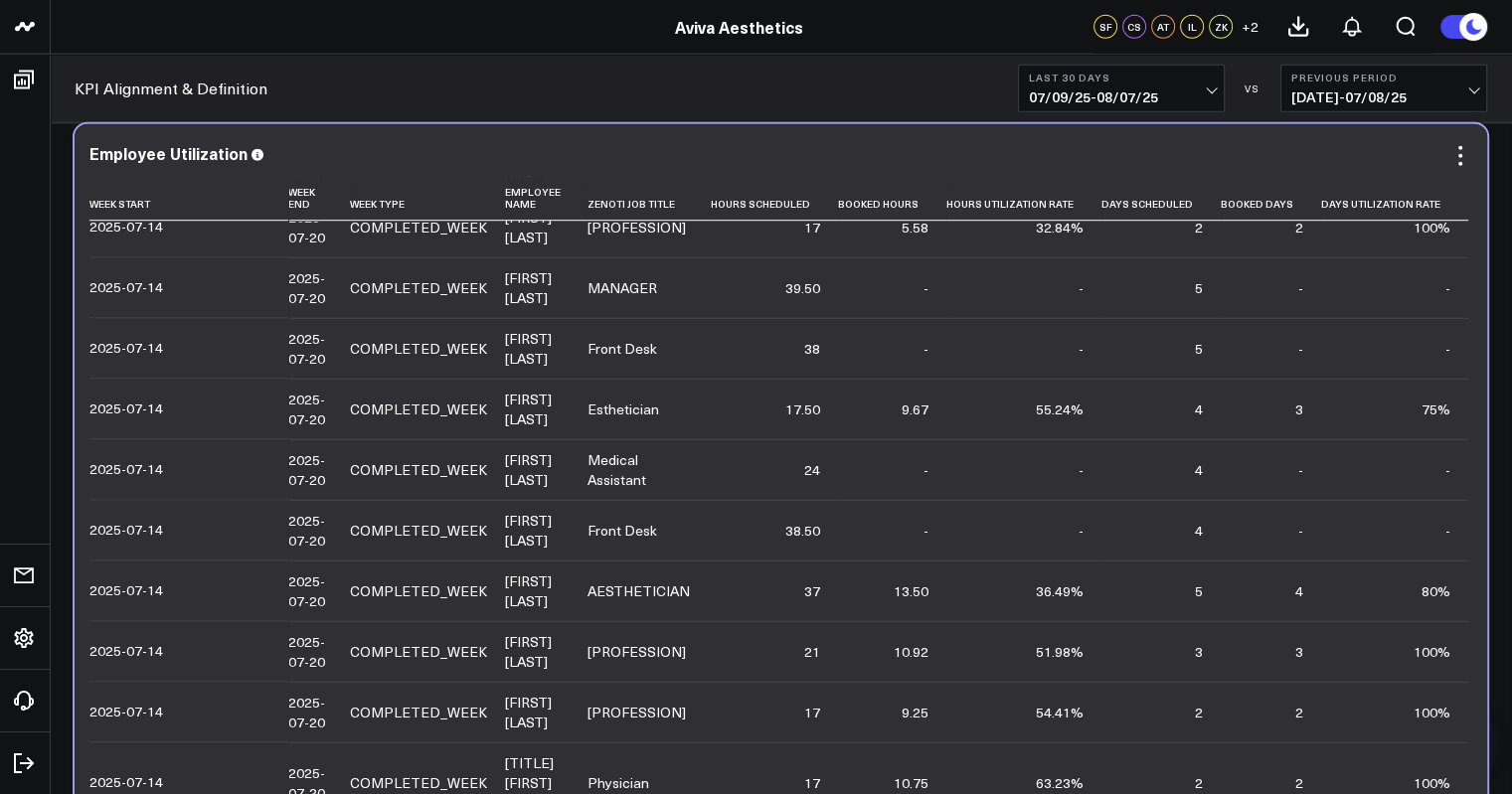 click on "Esthetician" at bounding box center [623, 409] 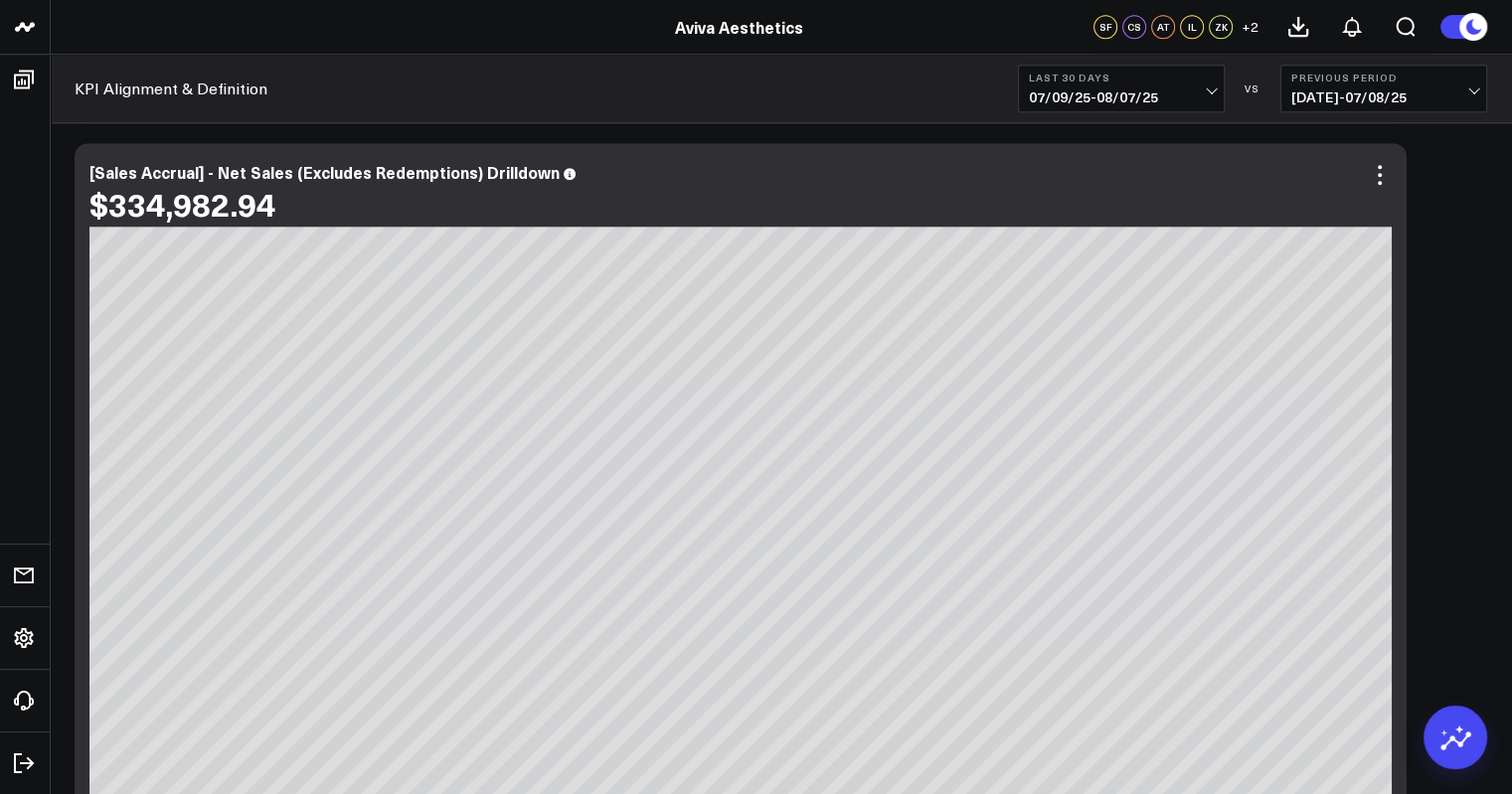 scroll, scrollTop: 1235, scrollLeft: 0, axis: vertical 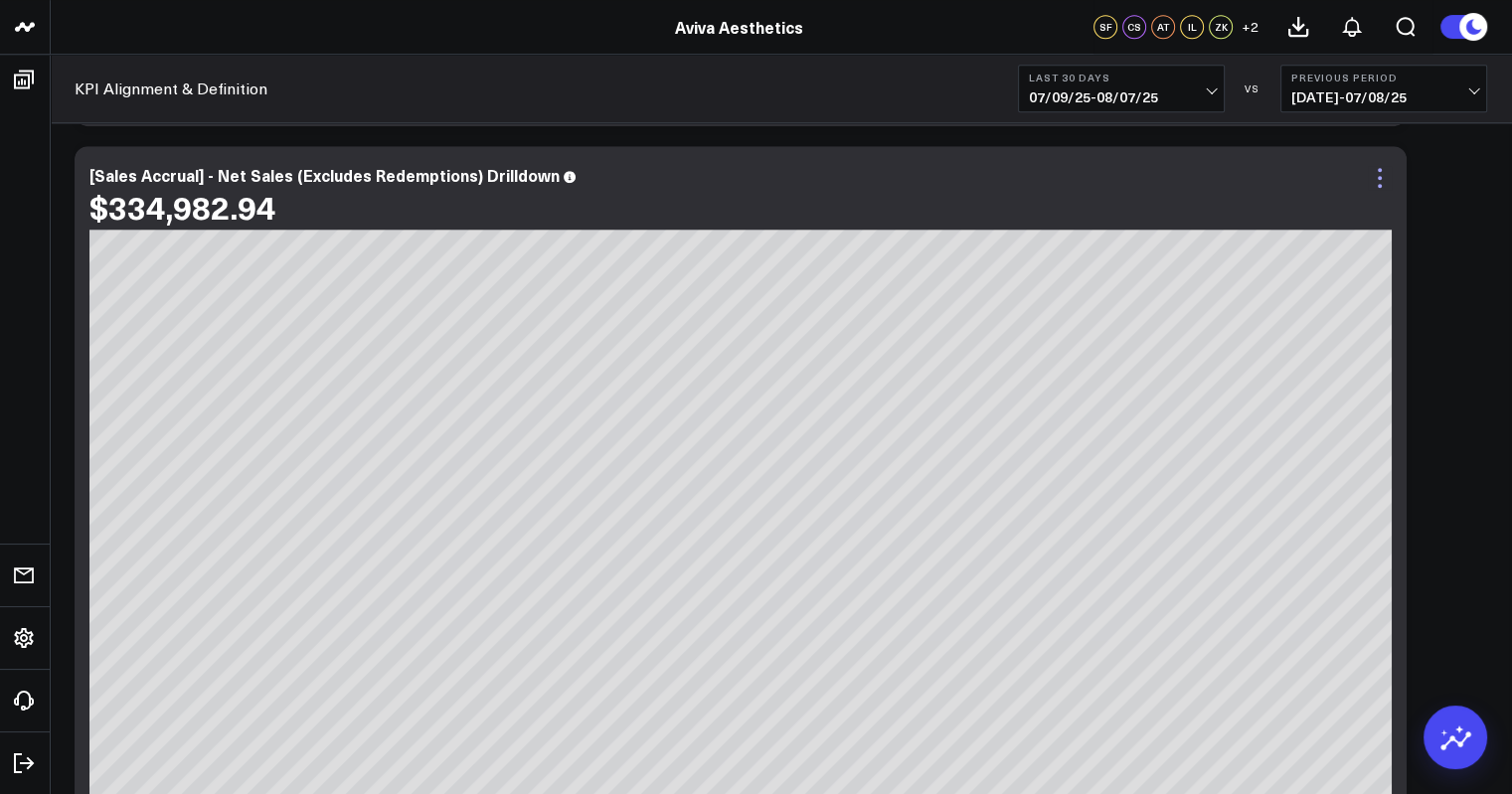 click 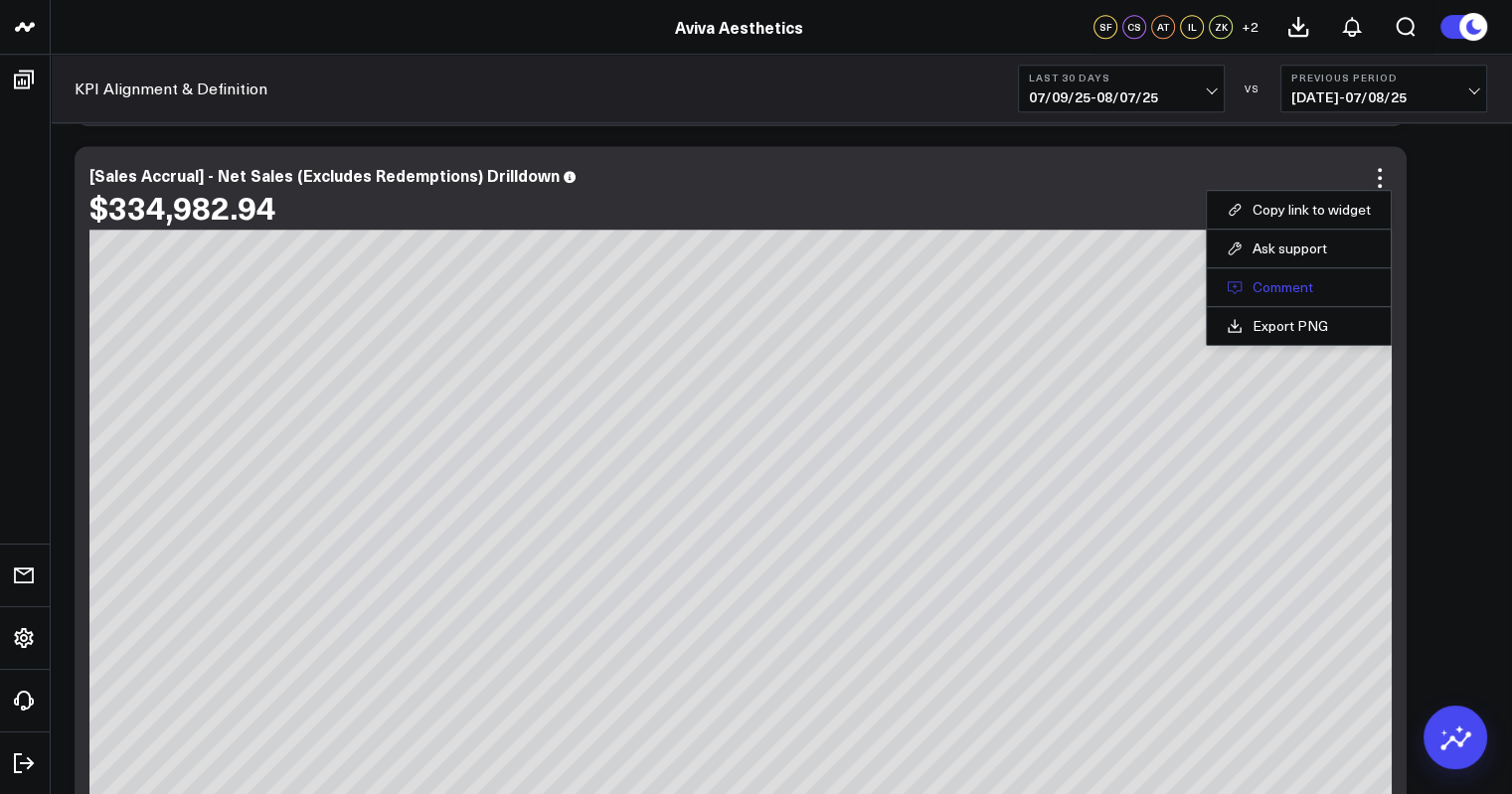 click on "Comment" at bounding box center [1298, 287] 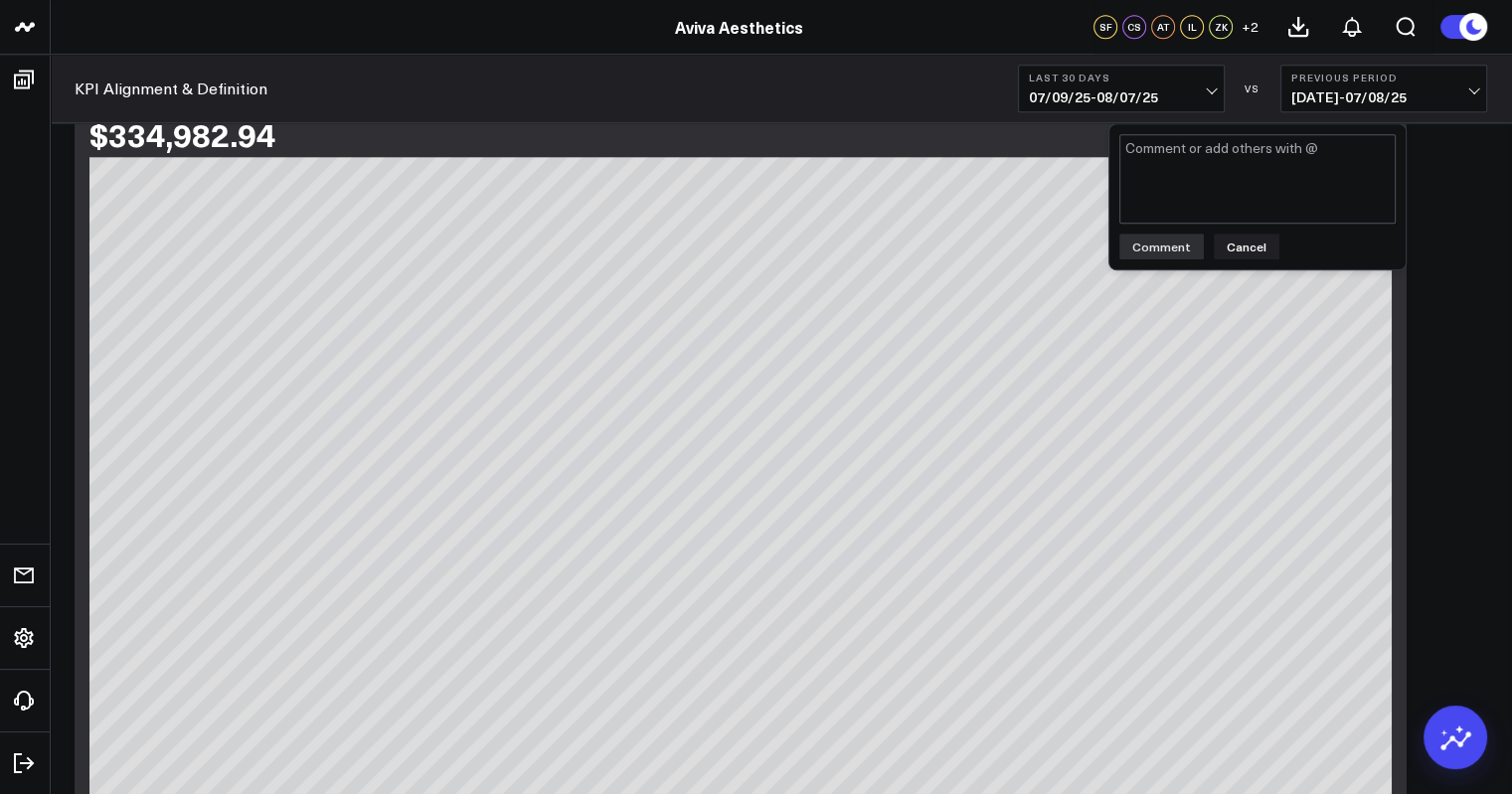 scroll, scrollTop: 1307, scrollLeft: 0, axis: vertical 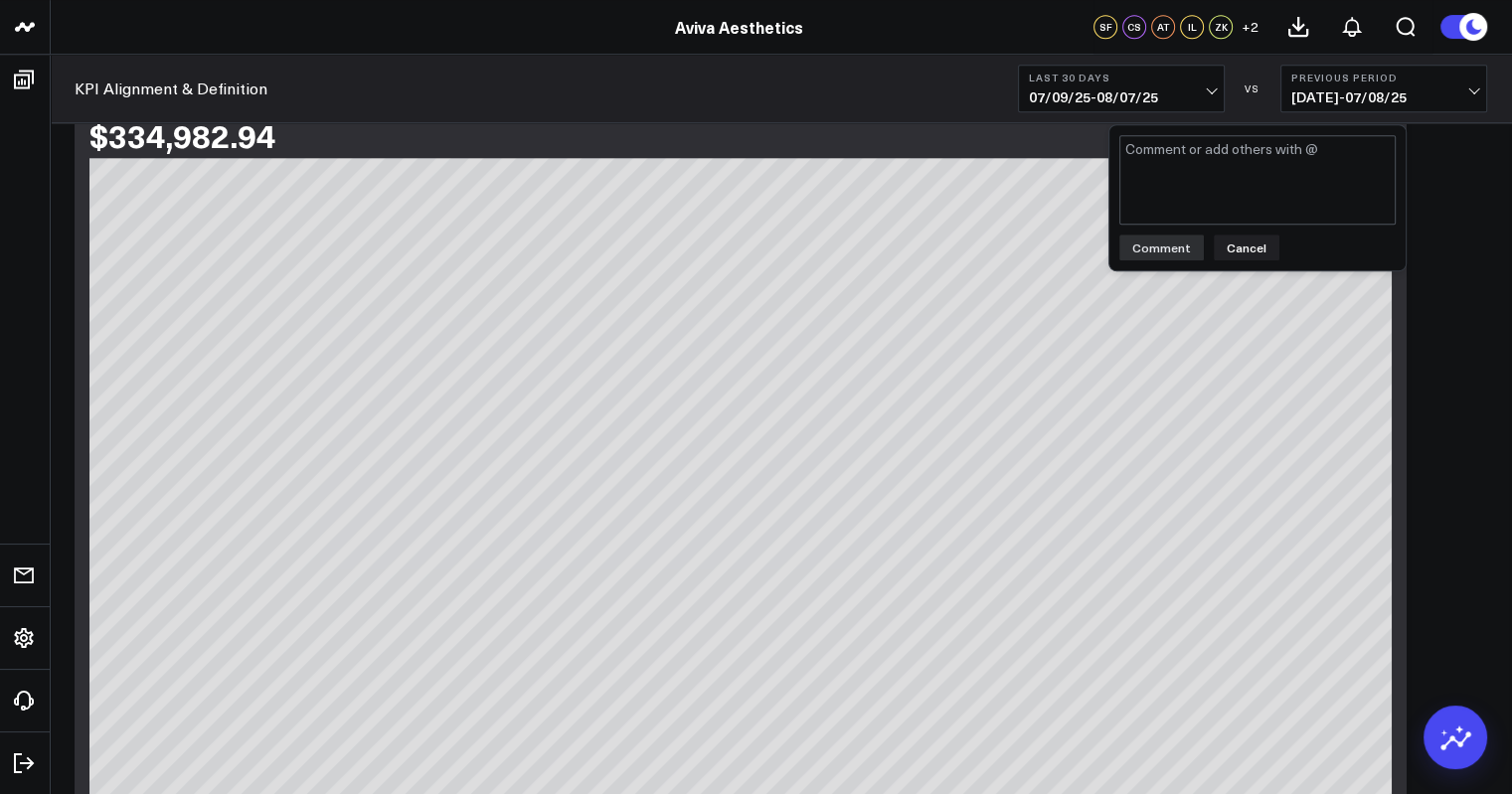 click at bounding box center [1258, 180] 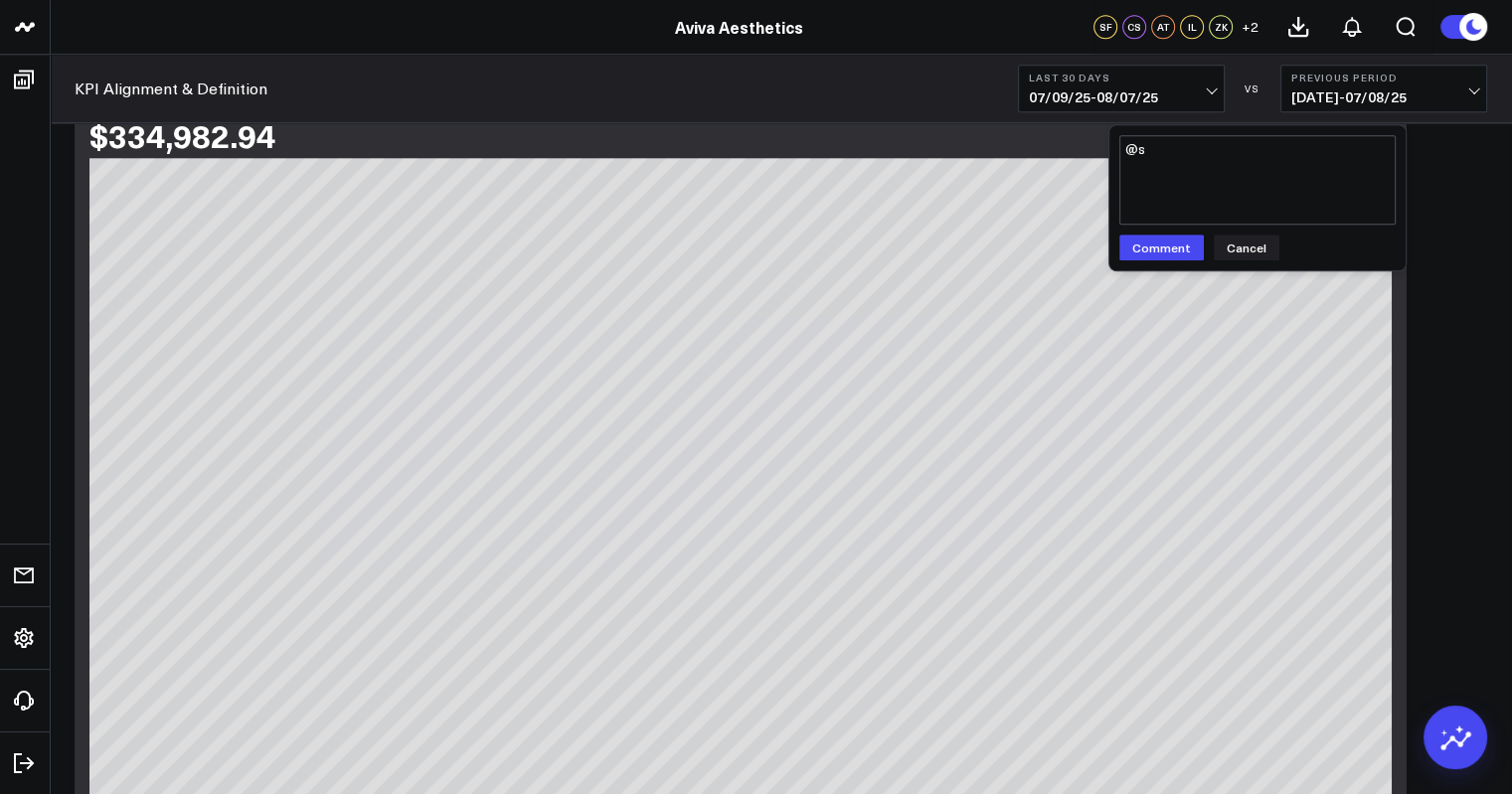 type on "t" 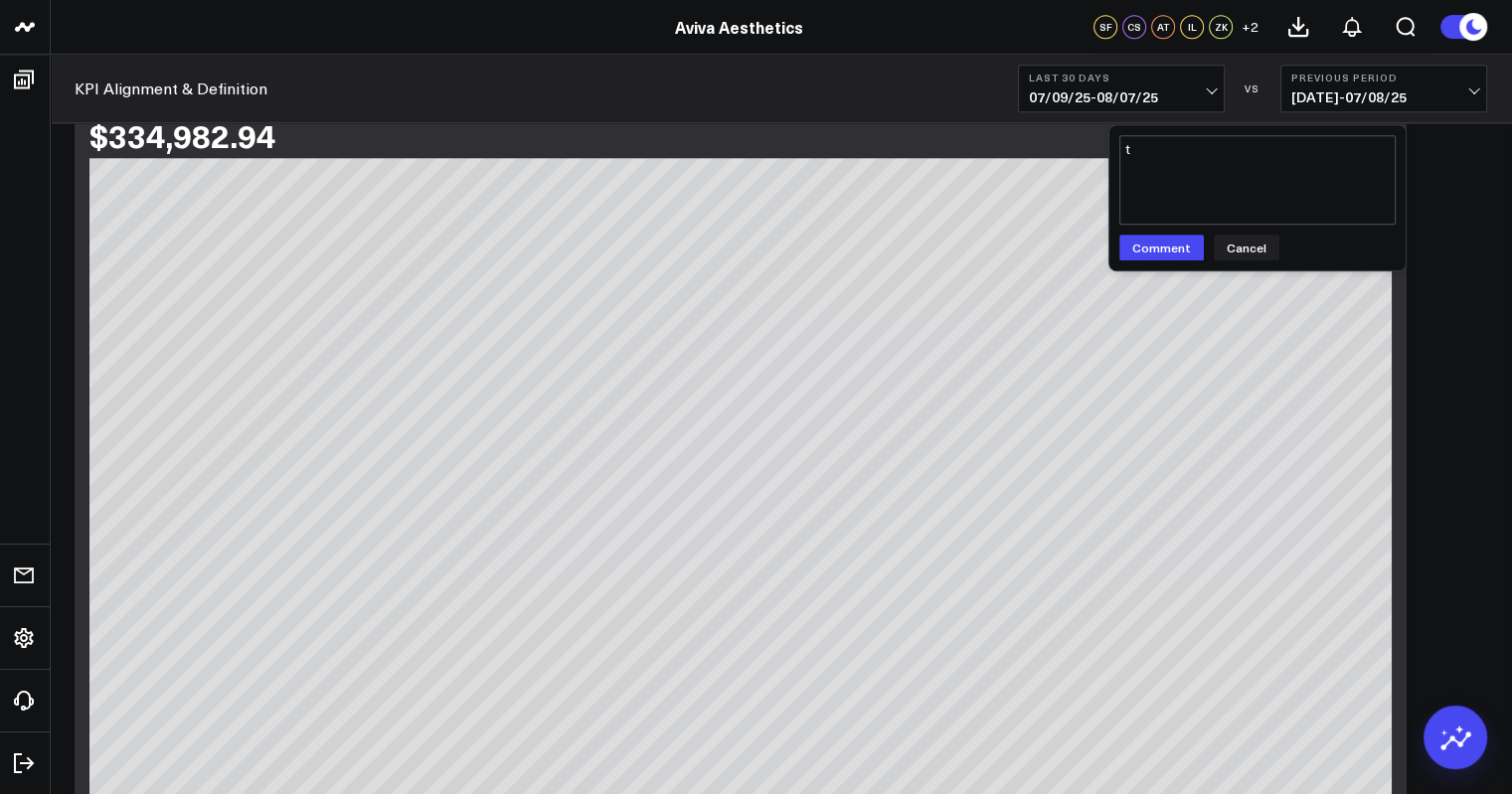 drag, startPoint x: 1157, startPoint y: 154, endPoint x: 1120, endPoint y: 178, distance: 44.102154 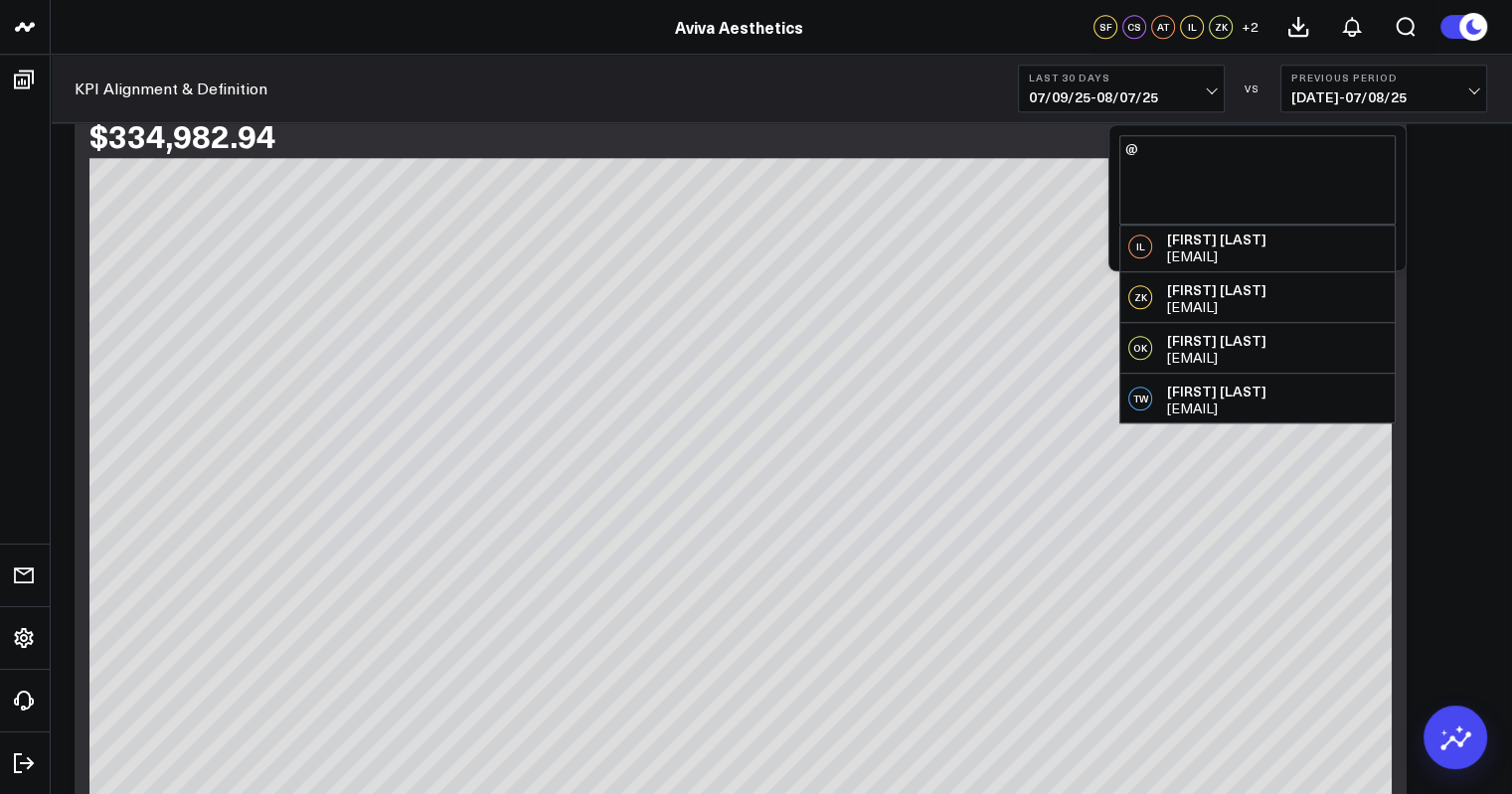 scroll, scrollTop: 0, scrollLeft: 0, axis: both 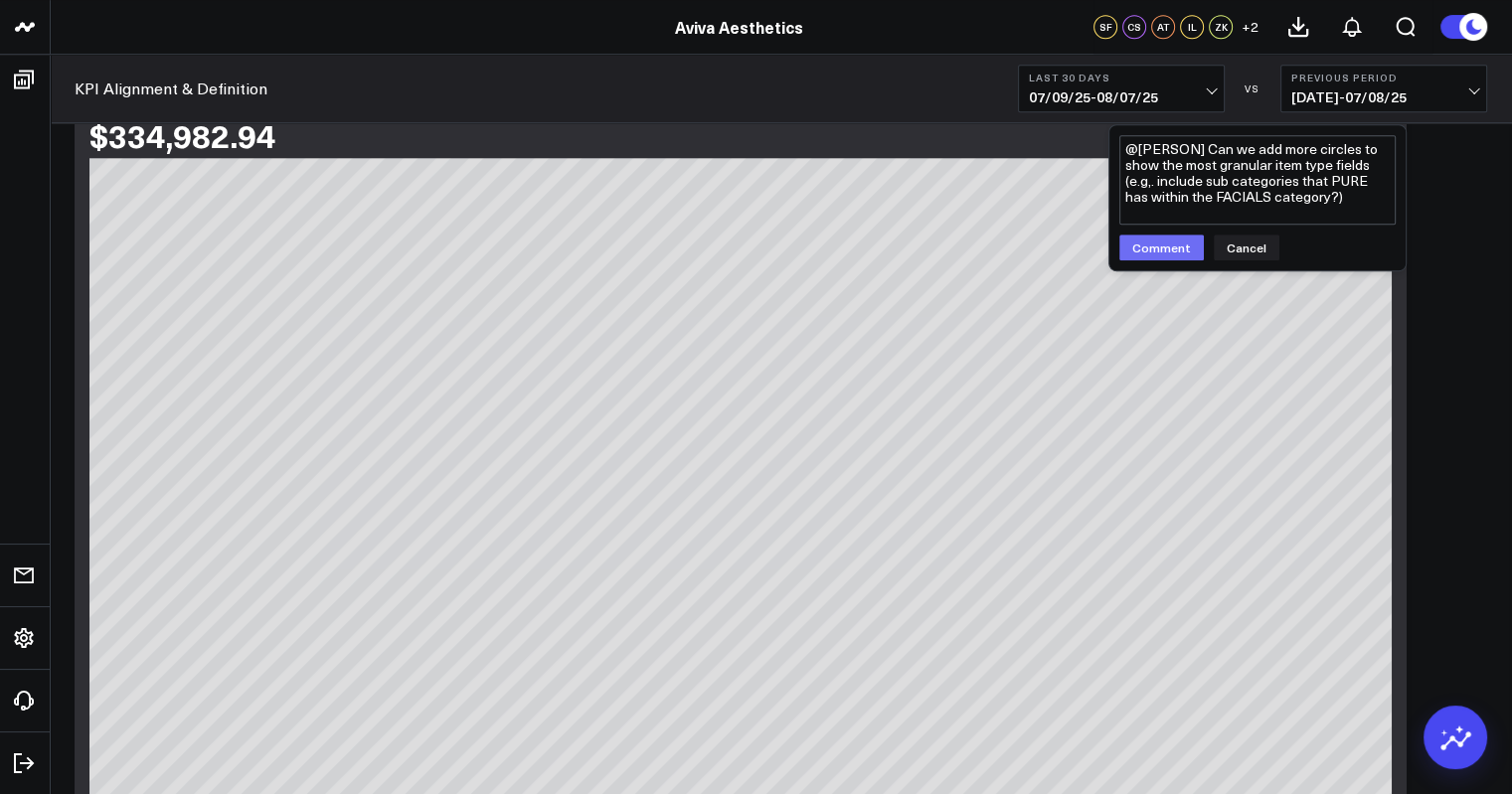 type on "@[PERSON] Can we add more circles to show the most granular item type fields (e.g,. include sub categories that PURE has within the FACIALS category?)" 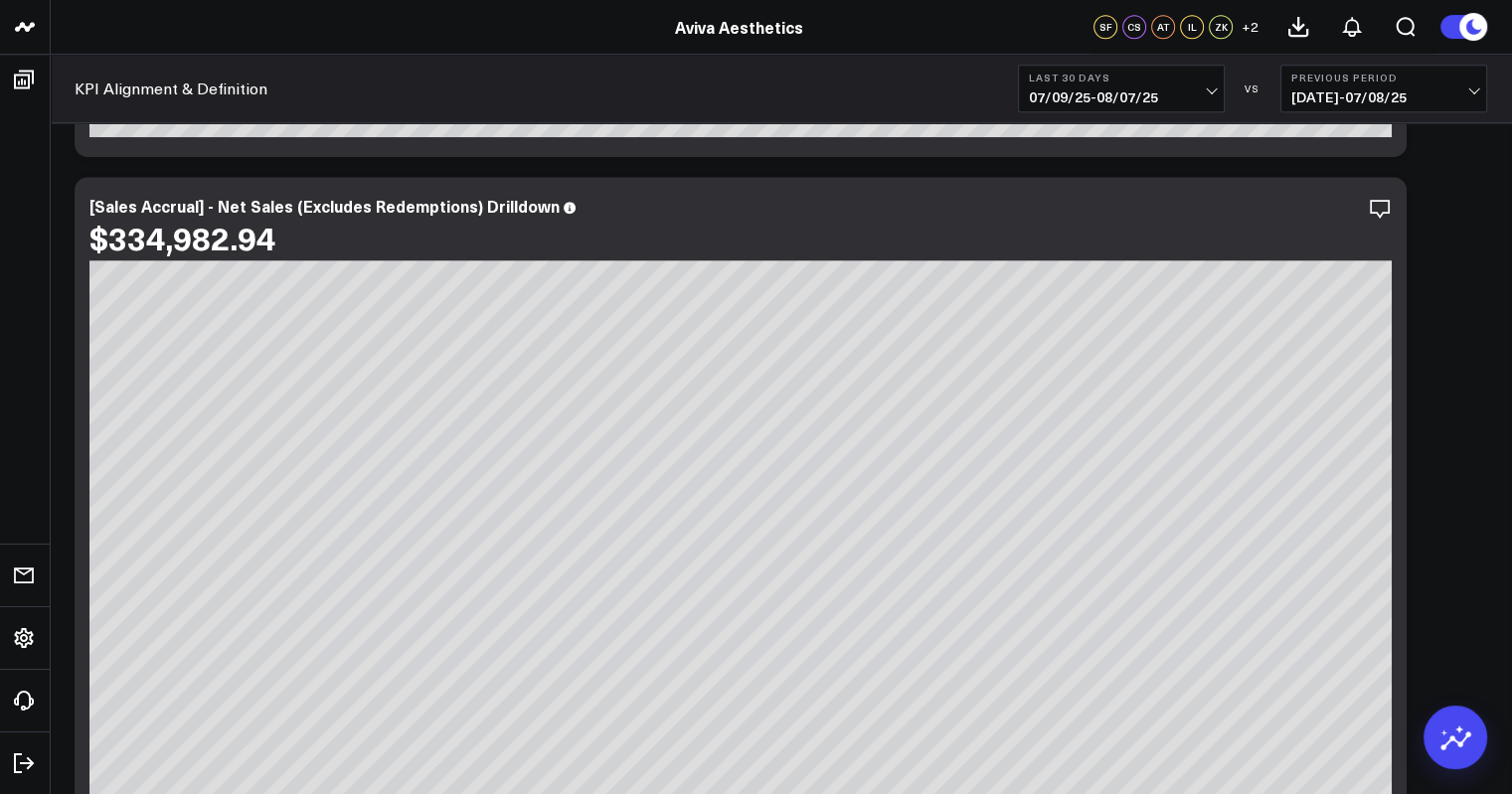 scroll, scrollTop: 1199, scrollLeft: 0, axis: vertical 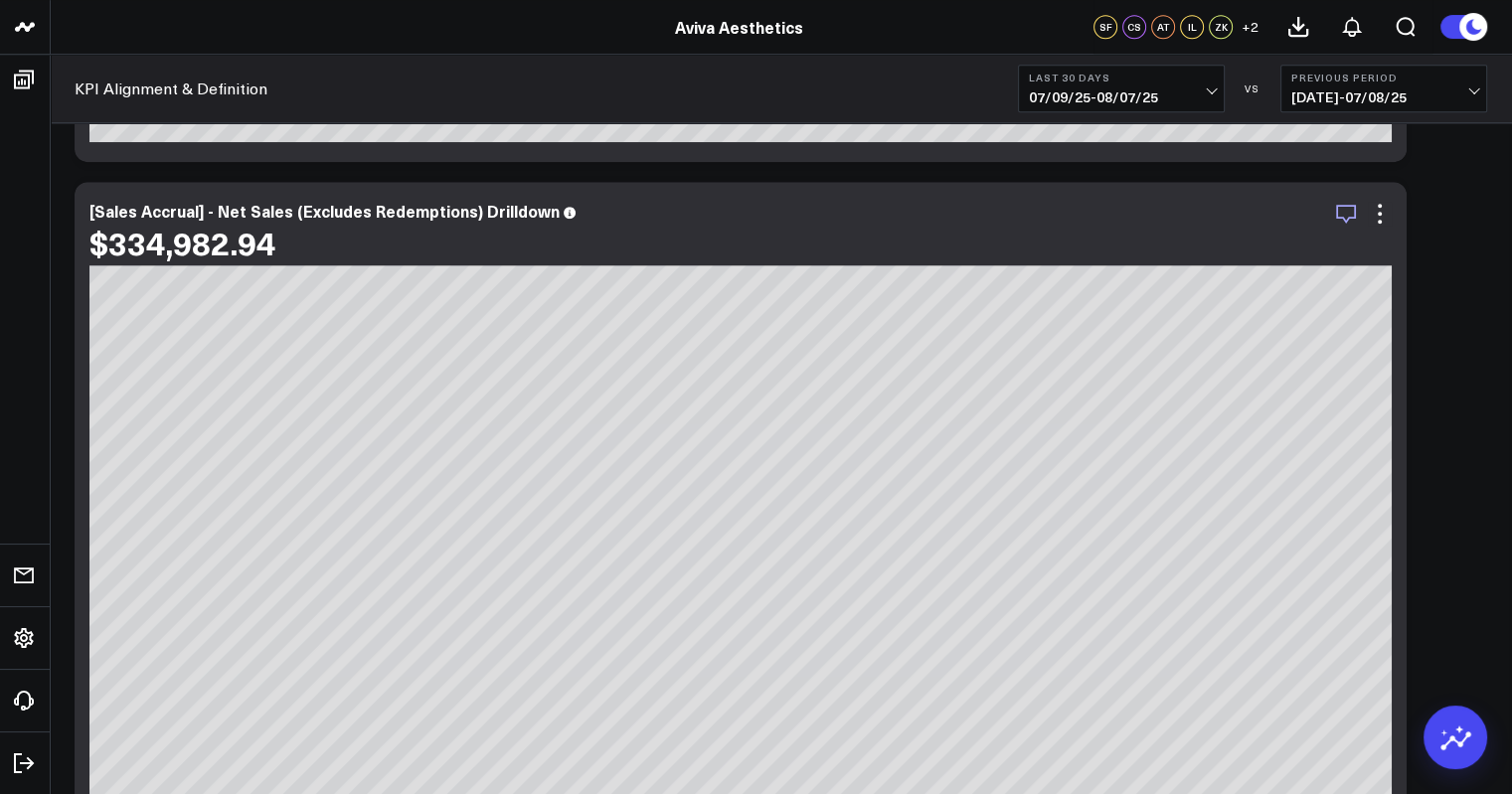 click 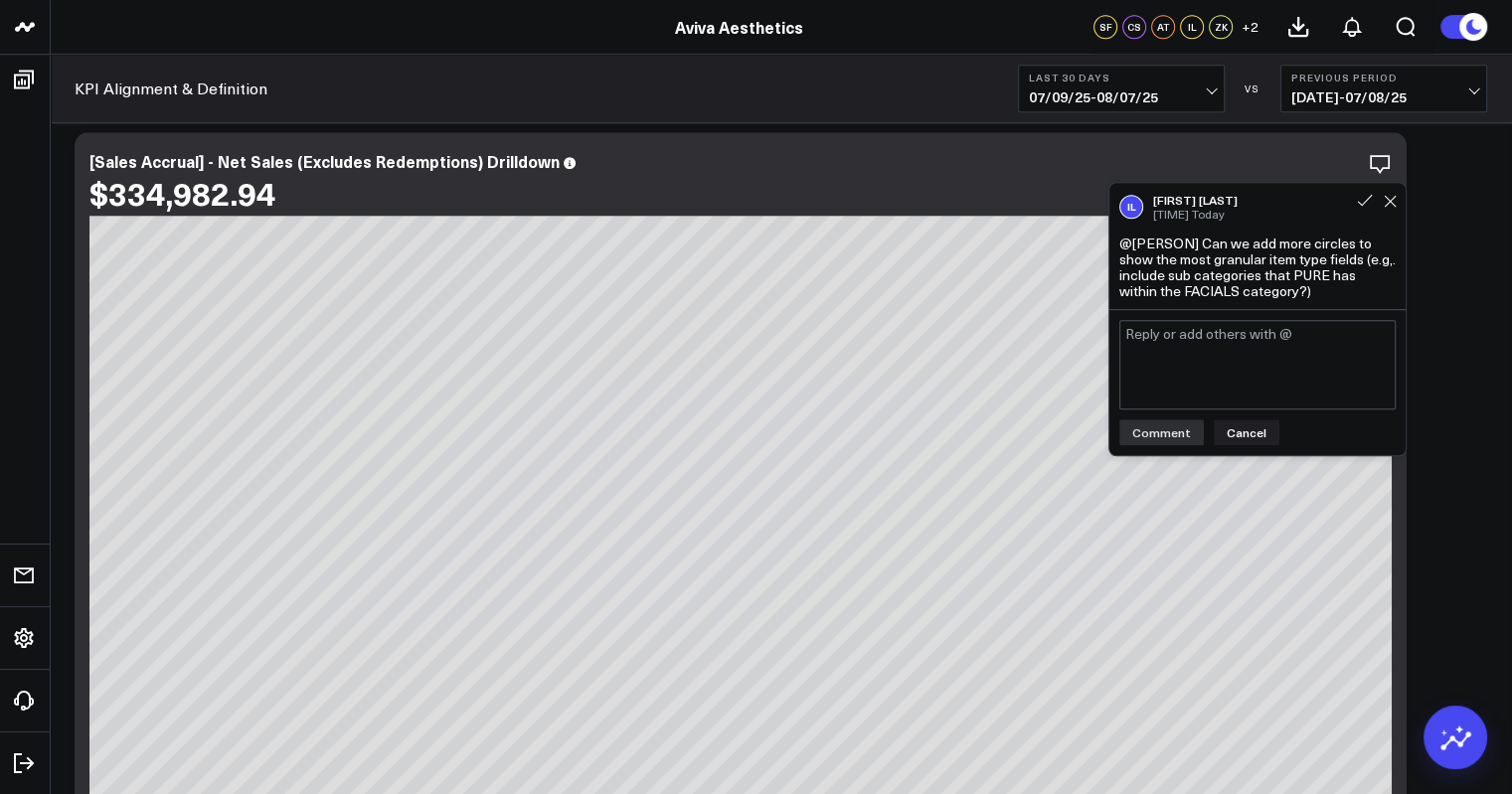 scroll, scrollTop: 1248, scrollLeft: 0, axis: vertical 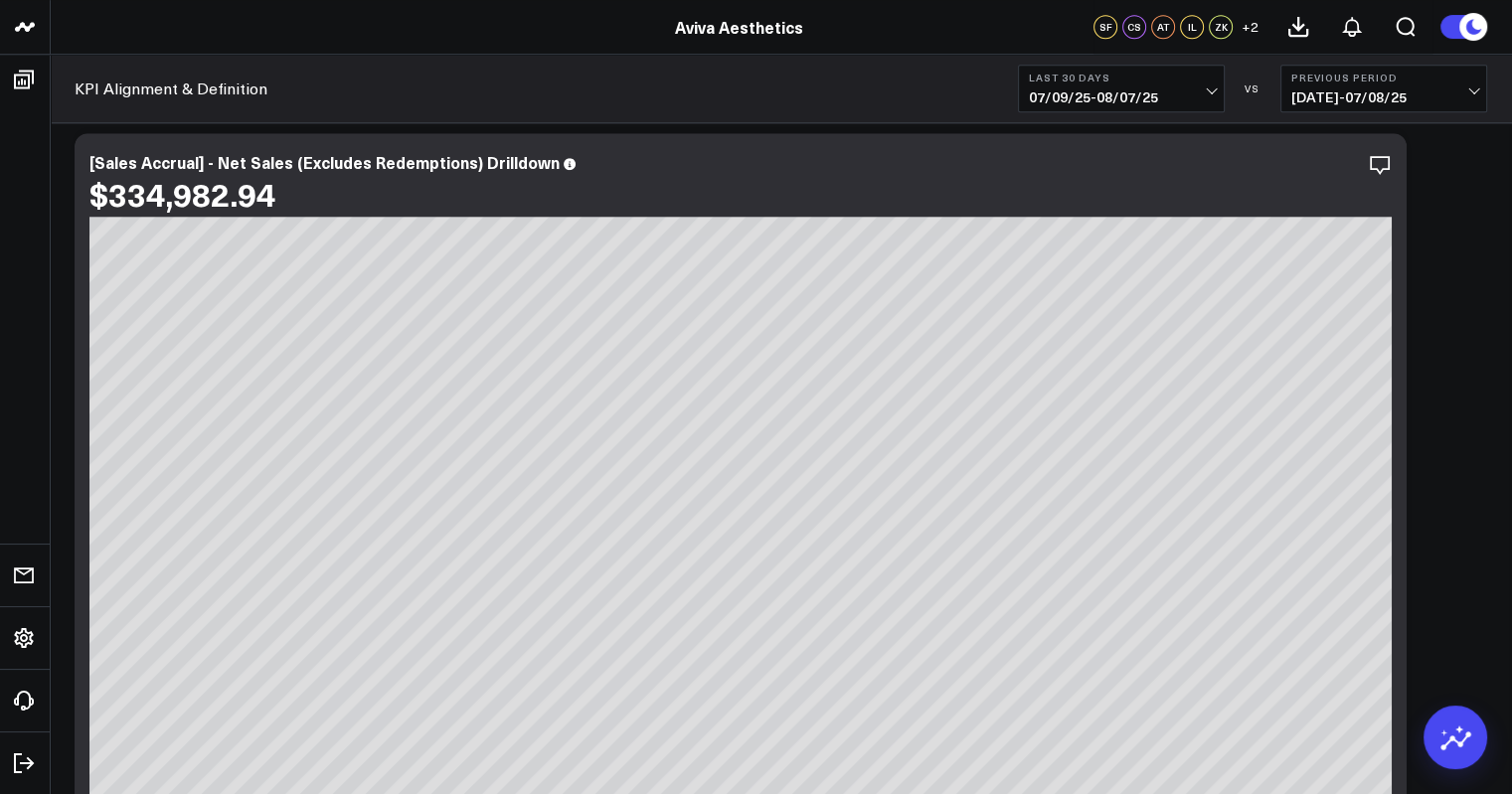click on "SF" at bounding box center [1105, 27] 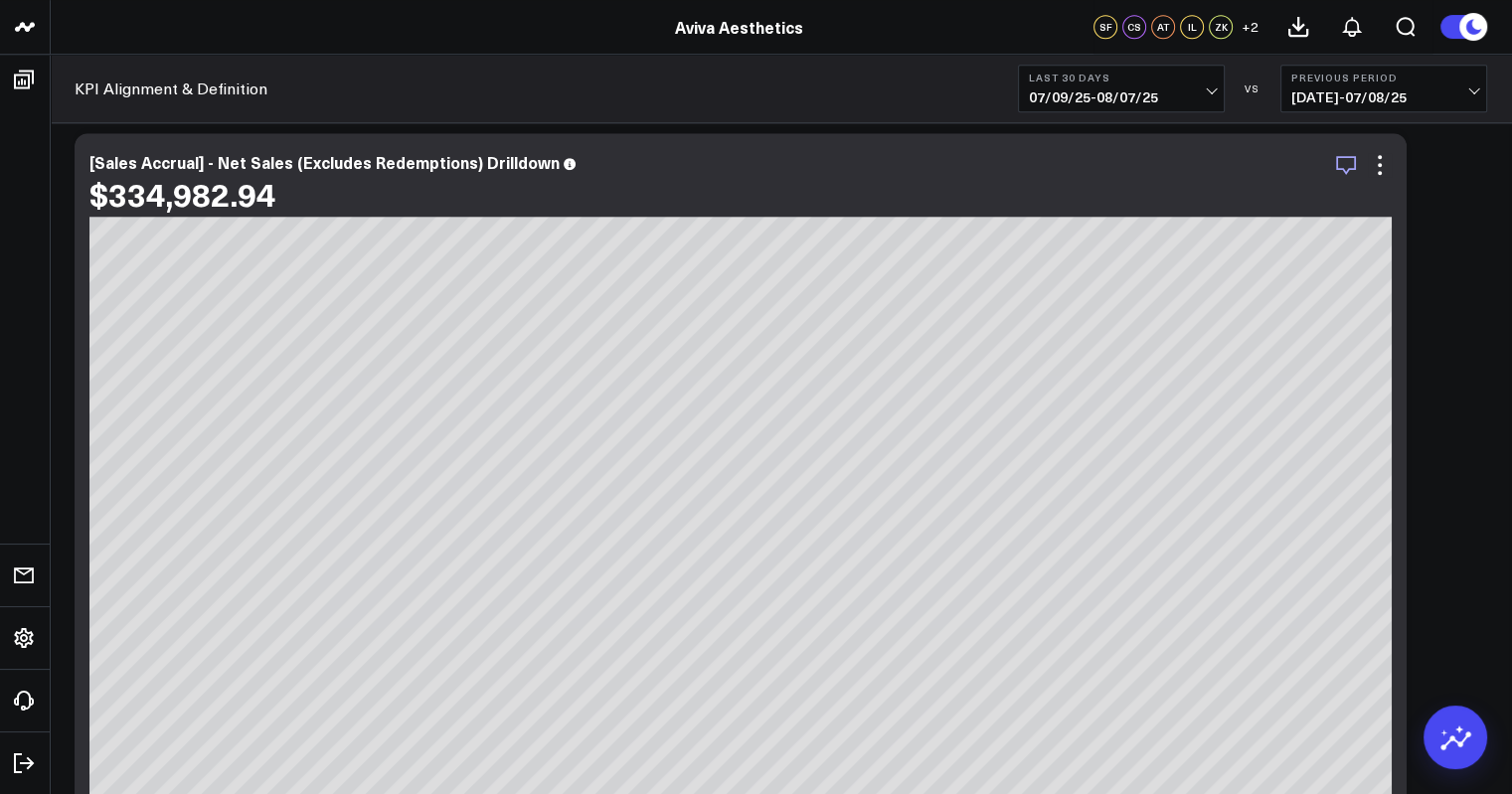 click 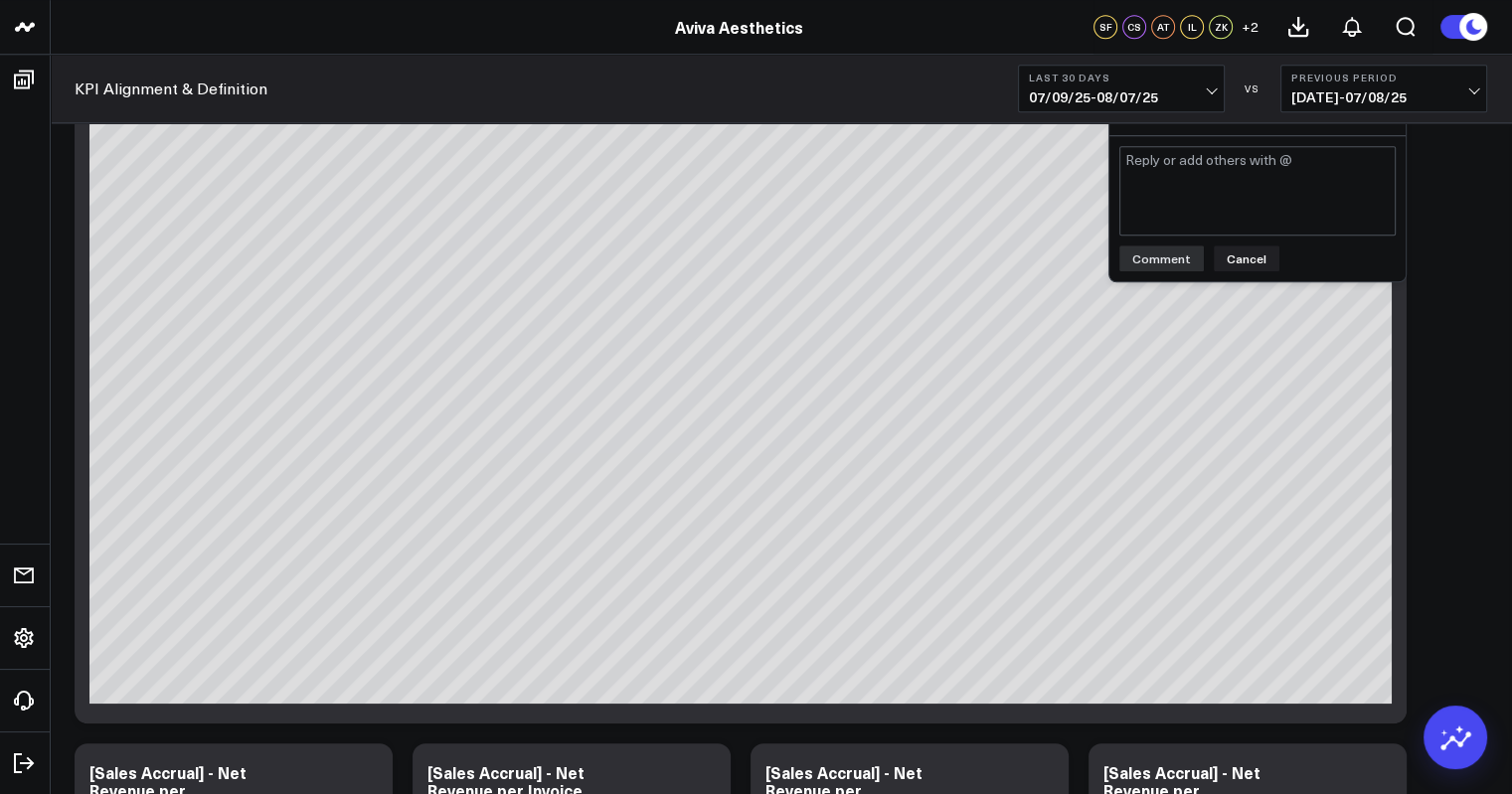 scroll, scrollTop: 1252, scrollLeft: 0, axis: vertical 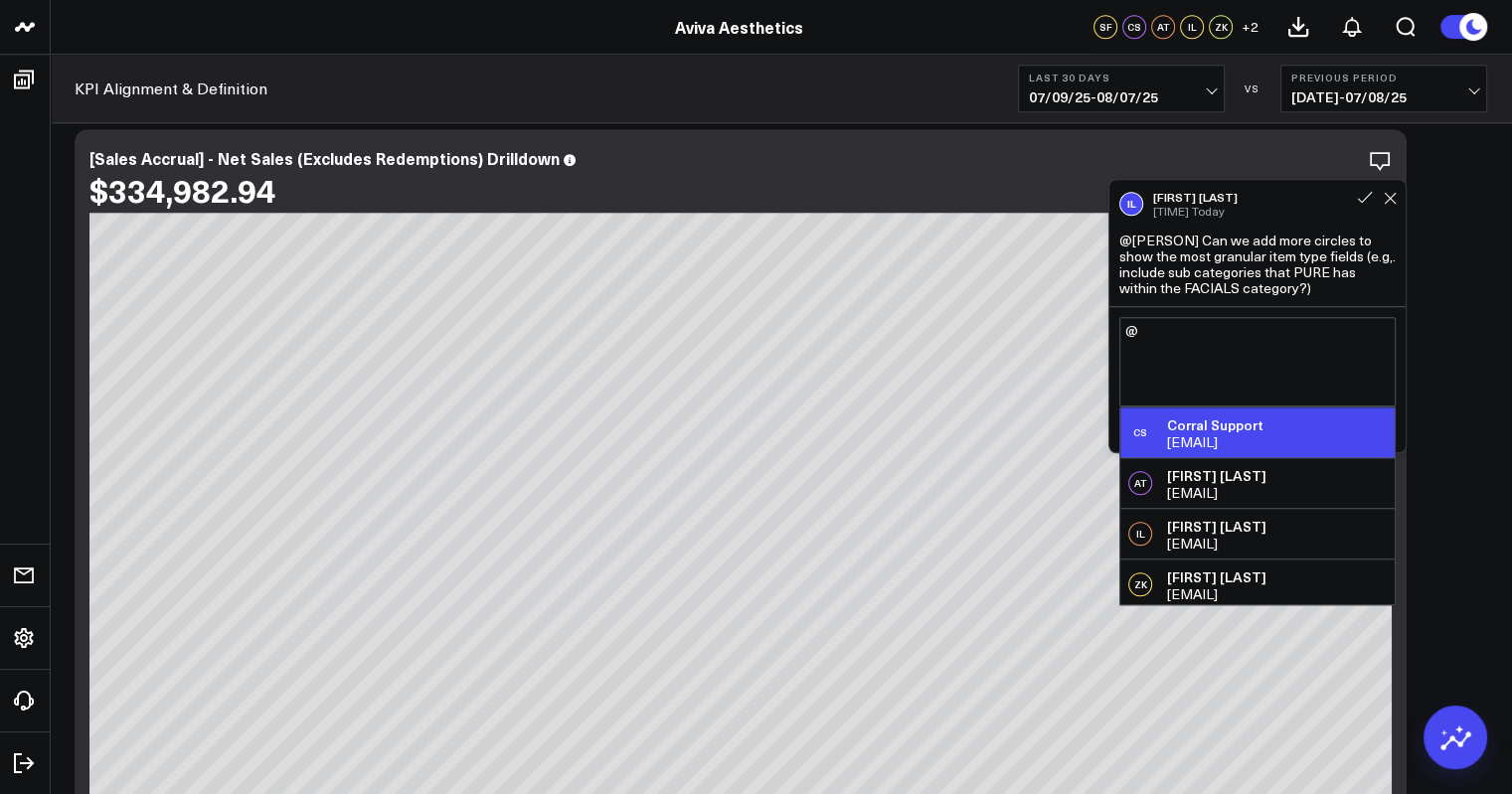 click on "CS Corral Support [EMAIL]" at bounding box center (1258, 432) 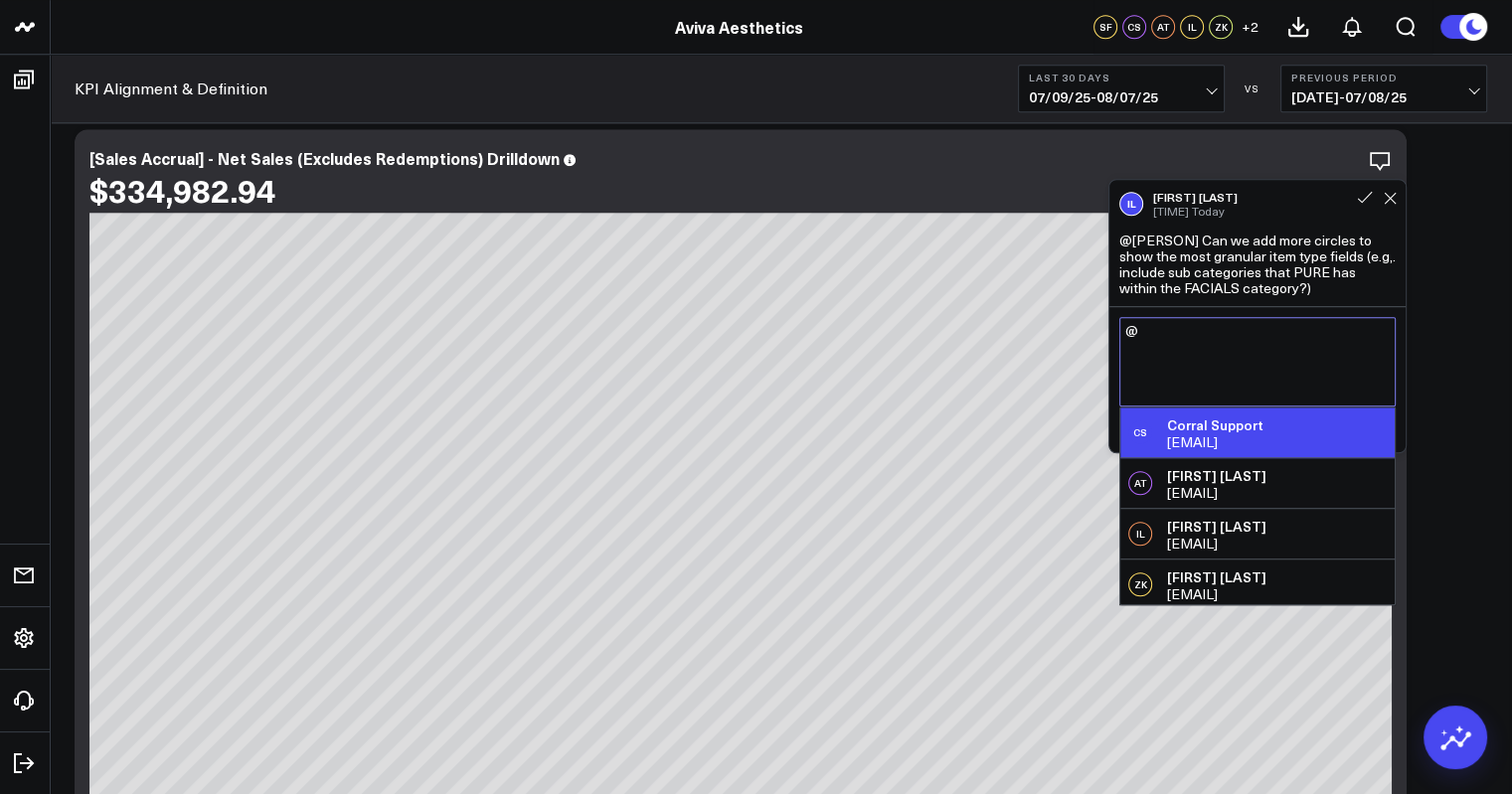 type on "@Corral Support" 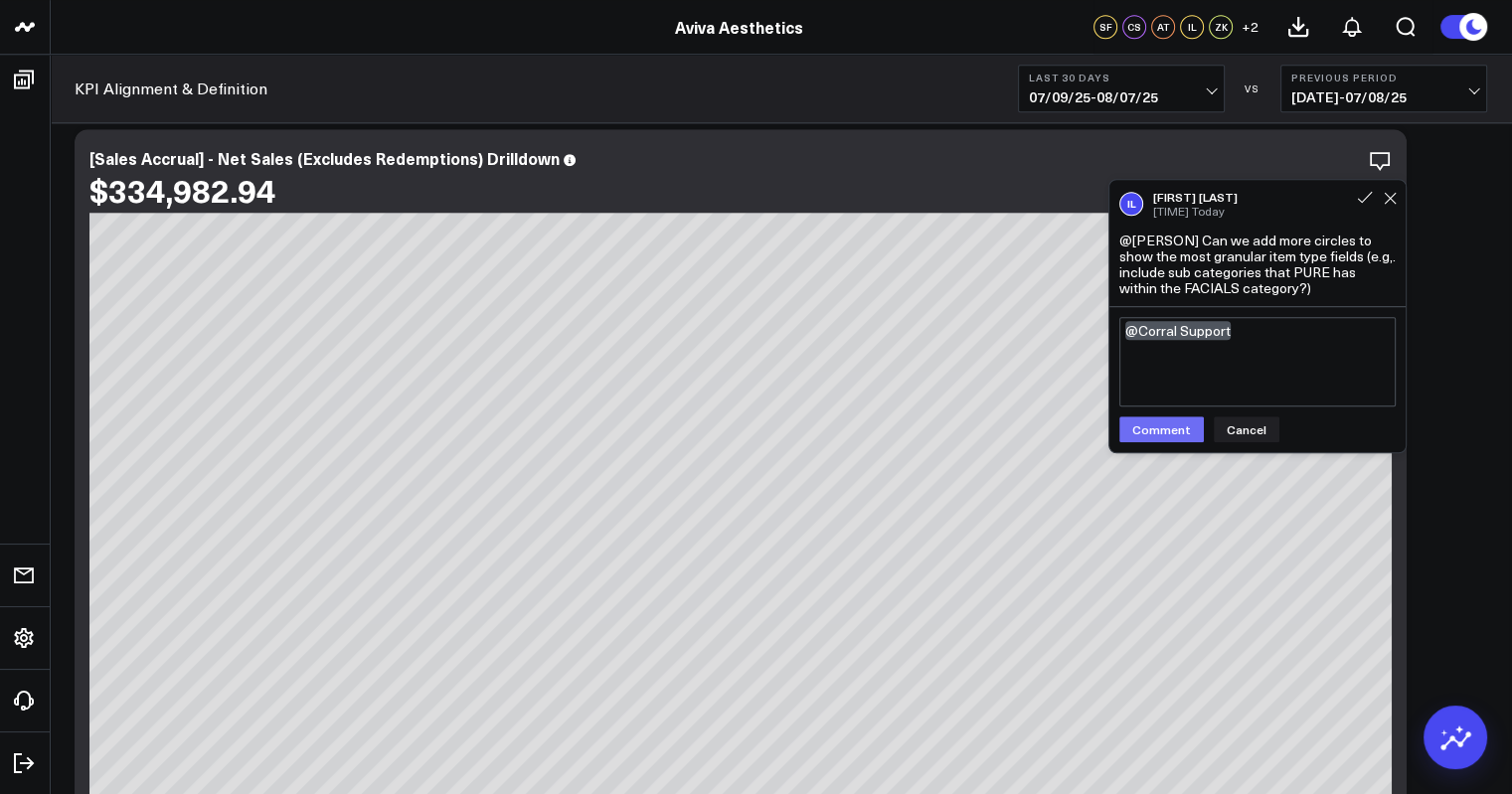 click on "Comment" at bounding box center (1161, 429) 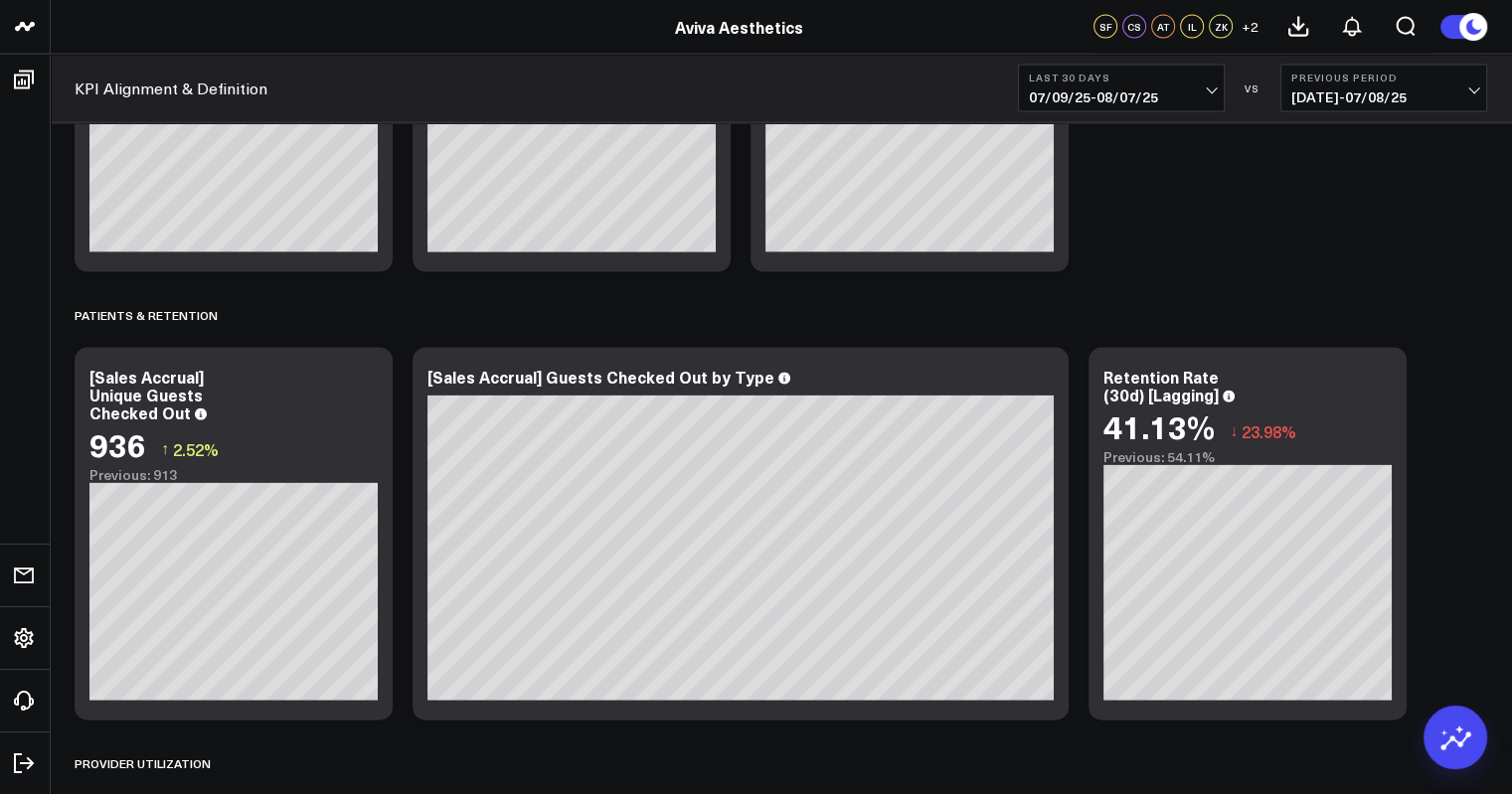 scroll, scrollTop: 5132, scrollLeft: 0, axis: vertical 